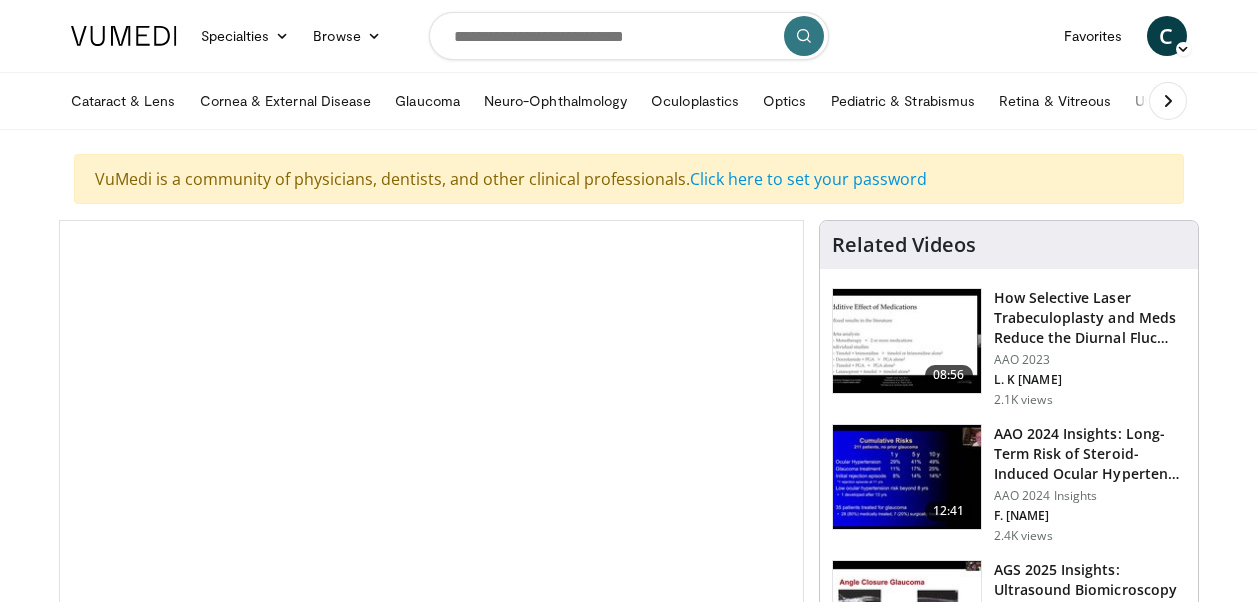 scroll, scrollTop: 0, scrollLeft: 0, axis: both 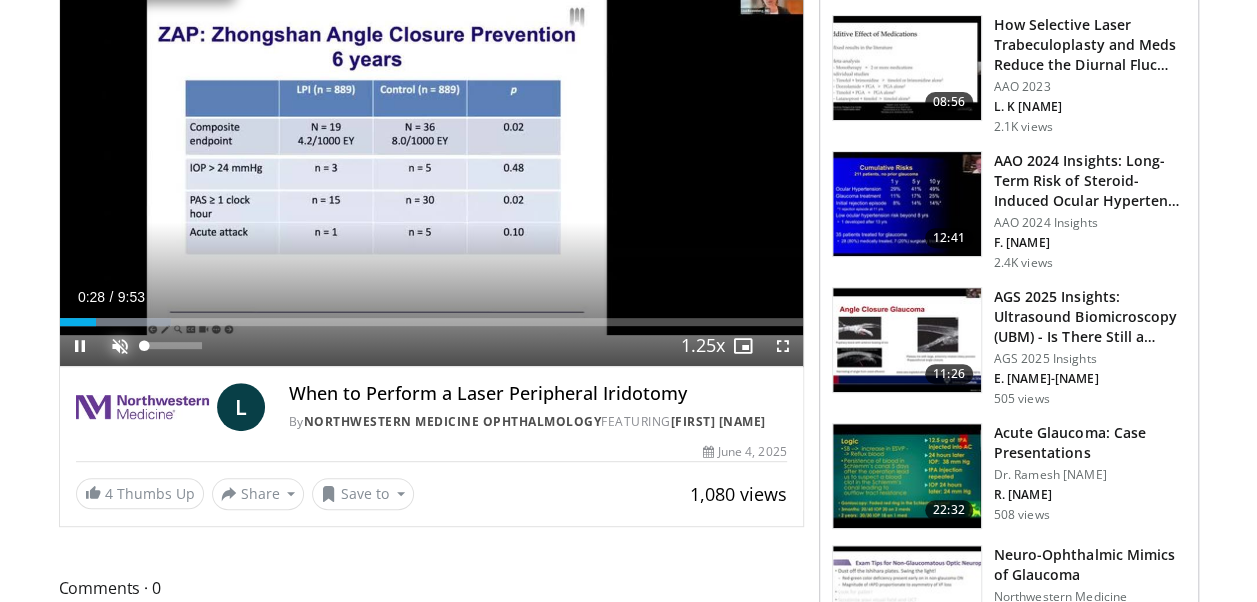 click at bounding box center (120, 346) 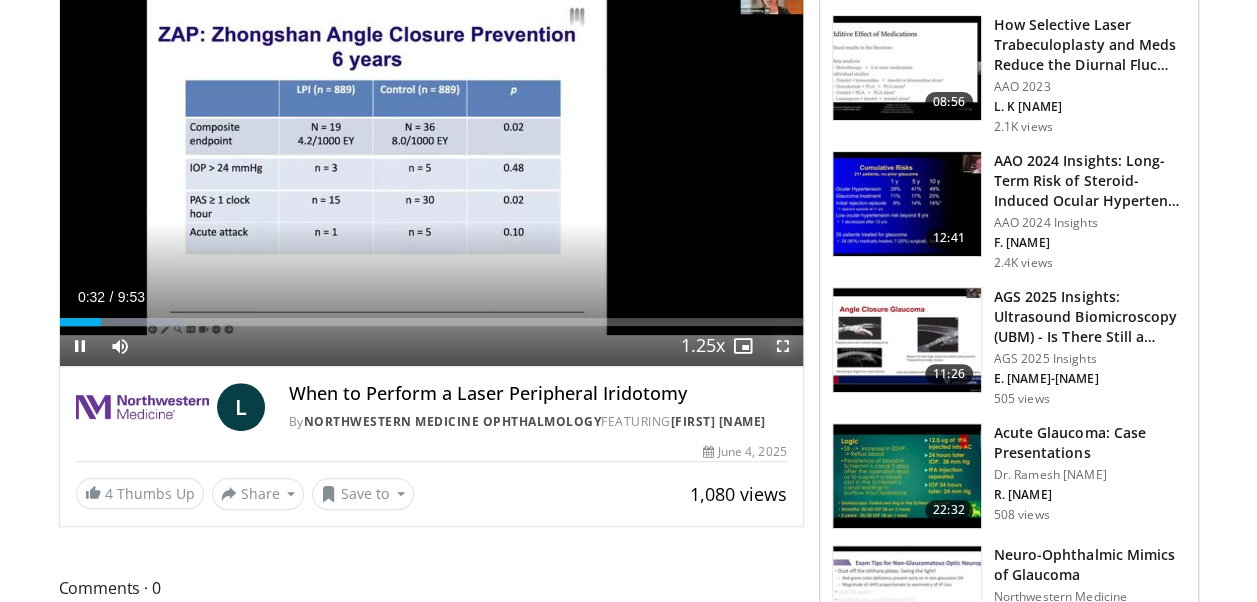 click at bounding box center [783, 346] 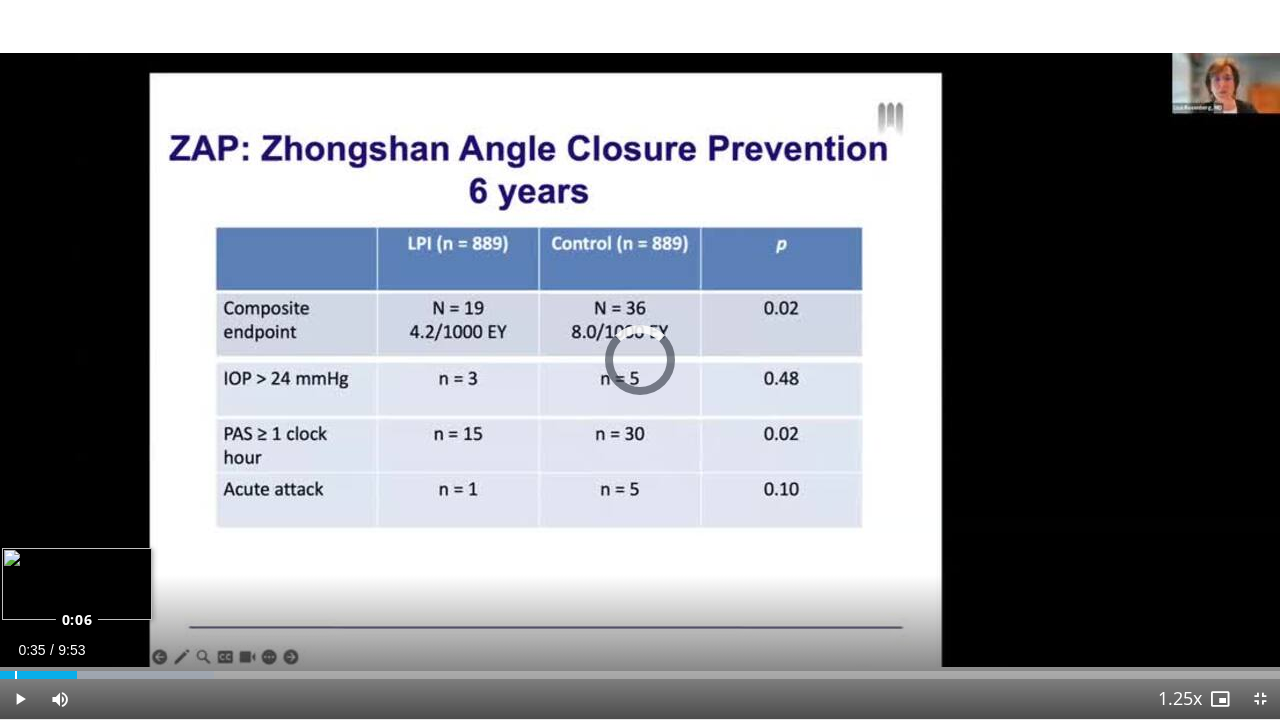 click on "Loaded :  16.72% 0:06 0:06" at bounding box center (640, 669) 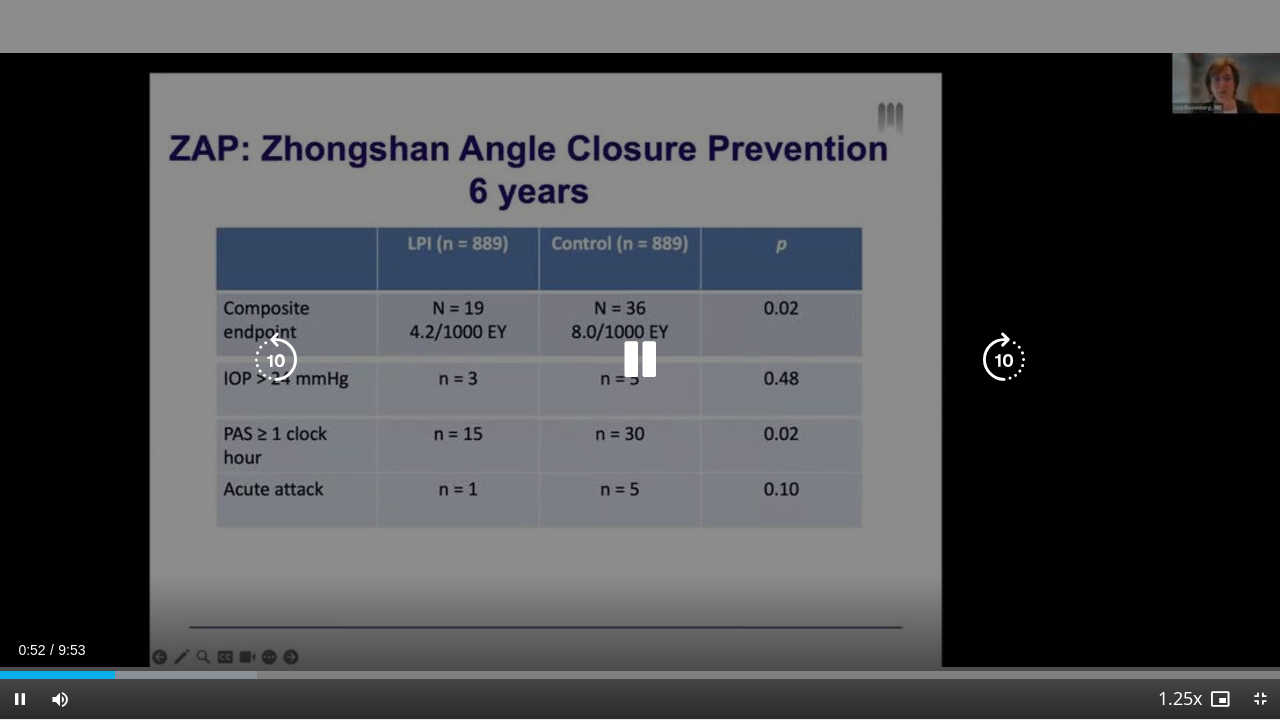 click on "10 seconds
Tap to unmute" at bounding box center [640, 359] 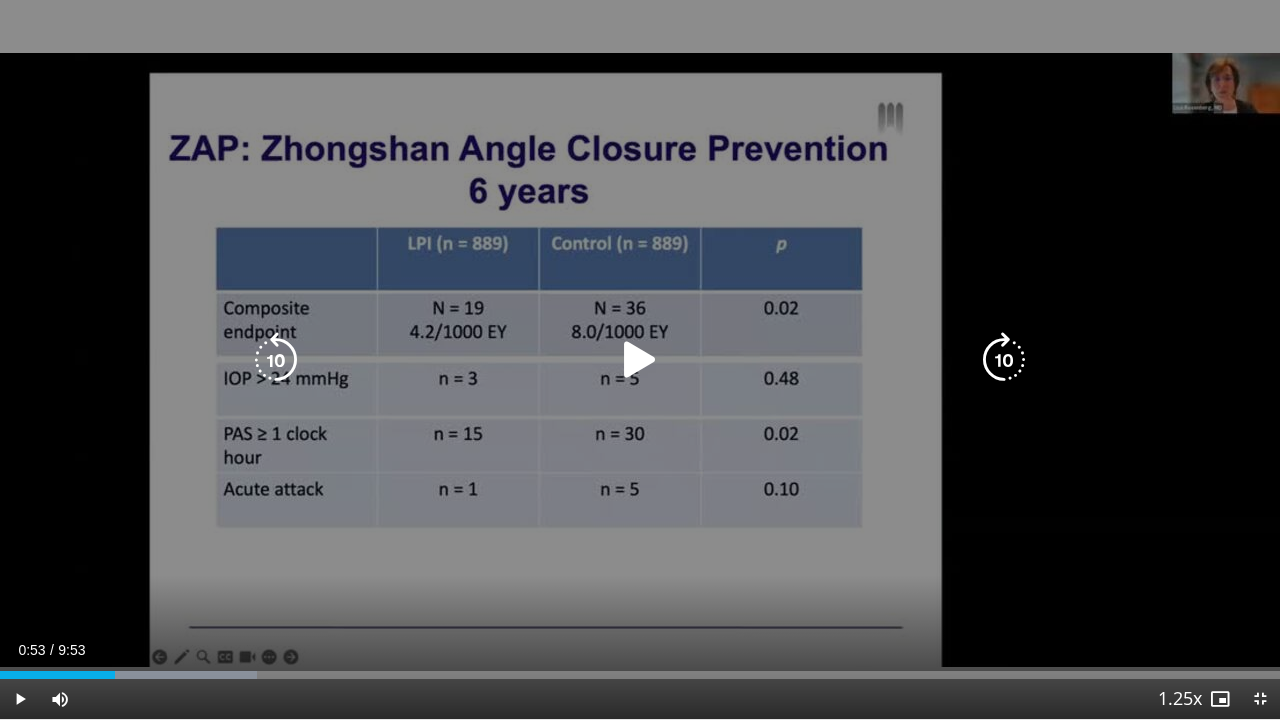 click at bounding box center (640, 360) 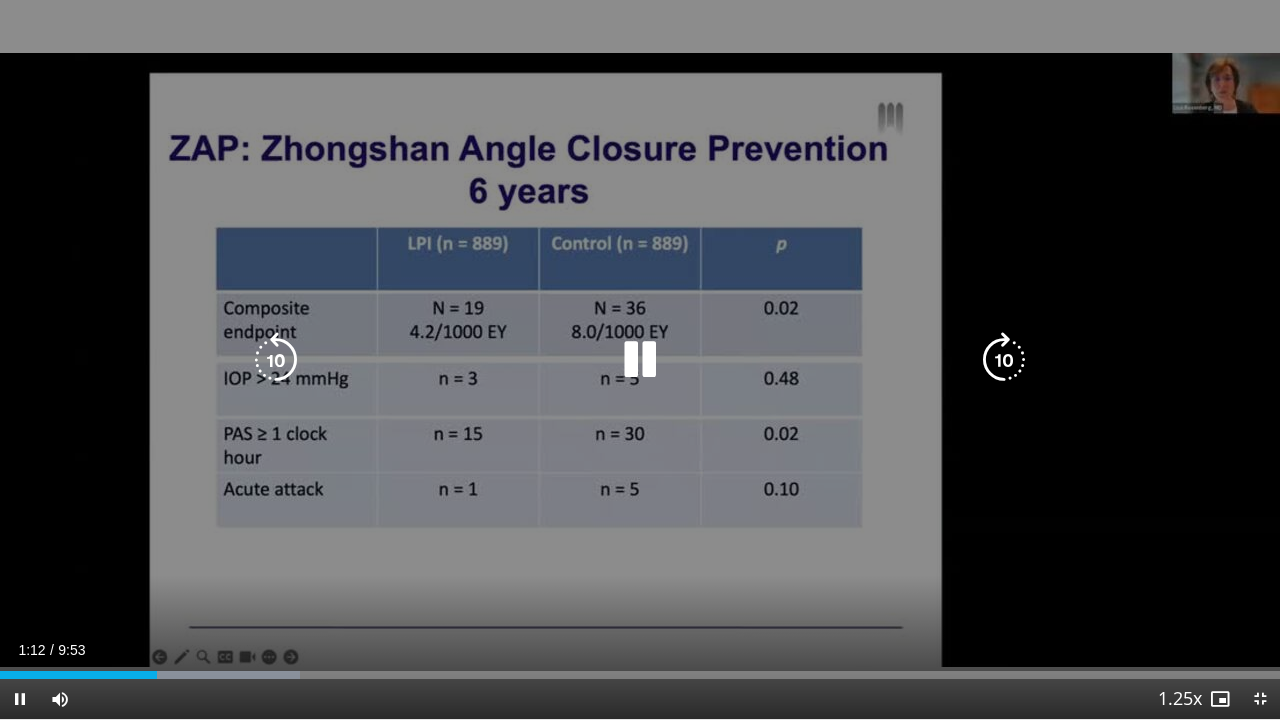 click at bounding box center (276, 360) 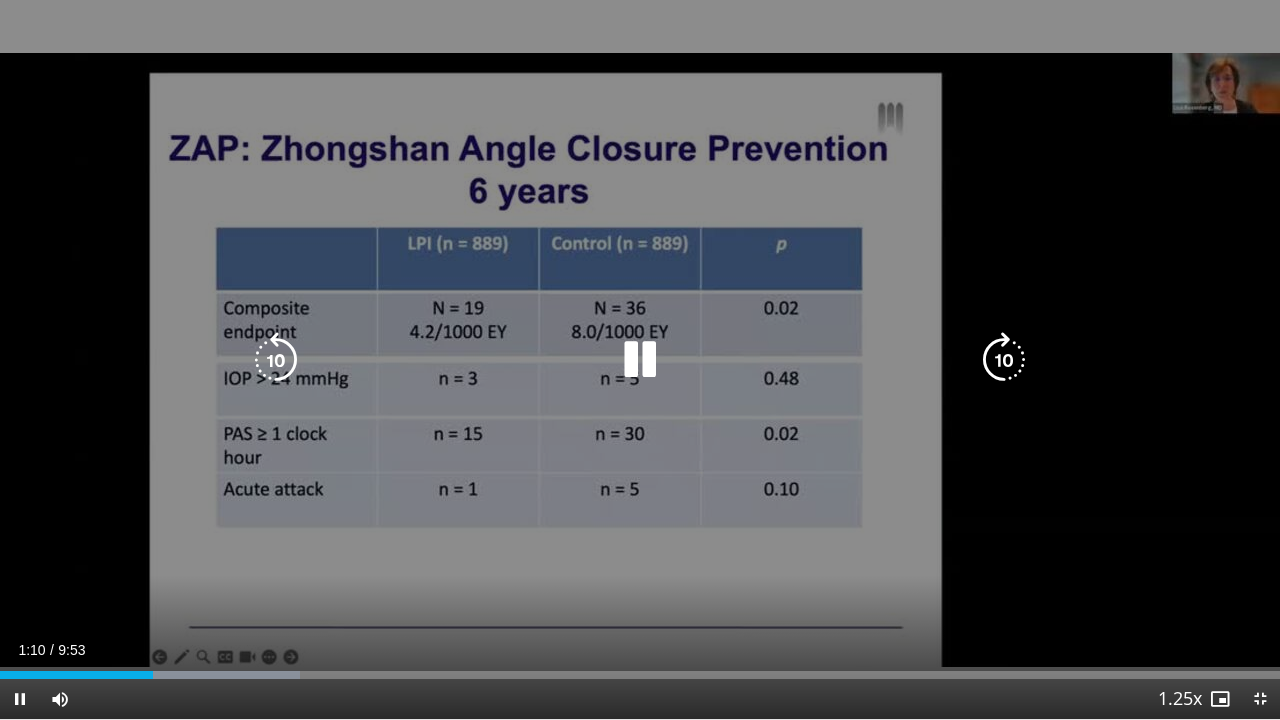click at bounding box center (276, 360) 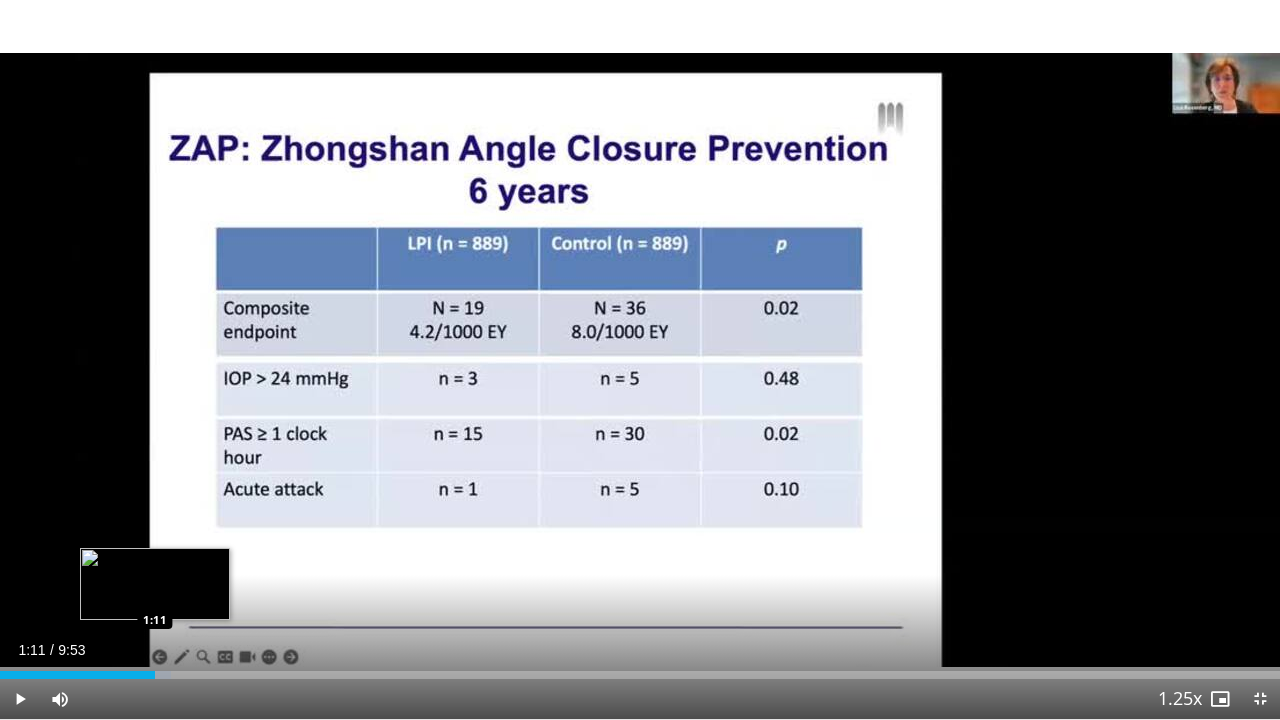 click on "Loaded :  13.37% 1:11 1:11" at bounding box center [640, 675] 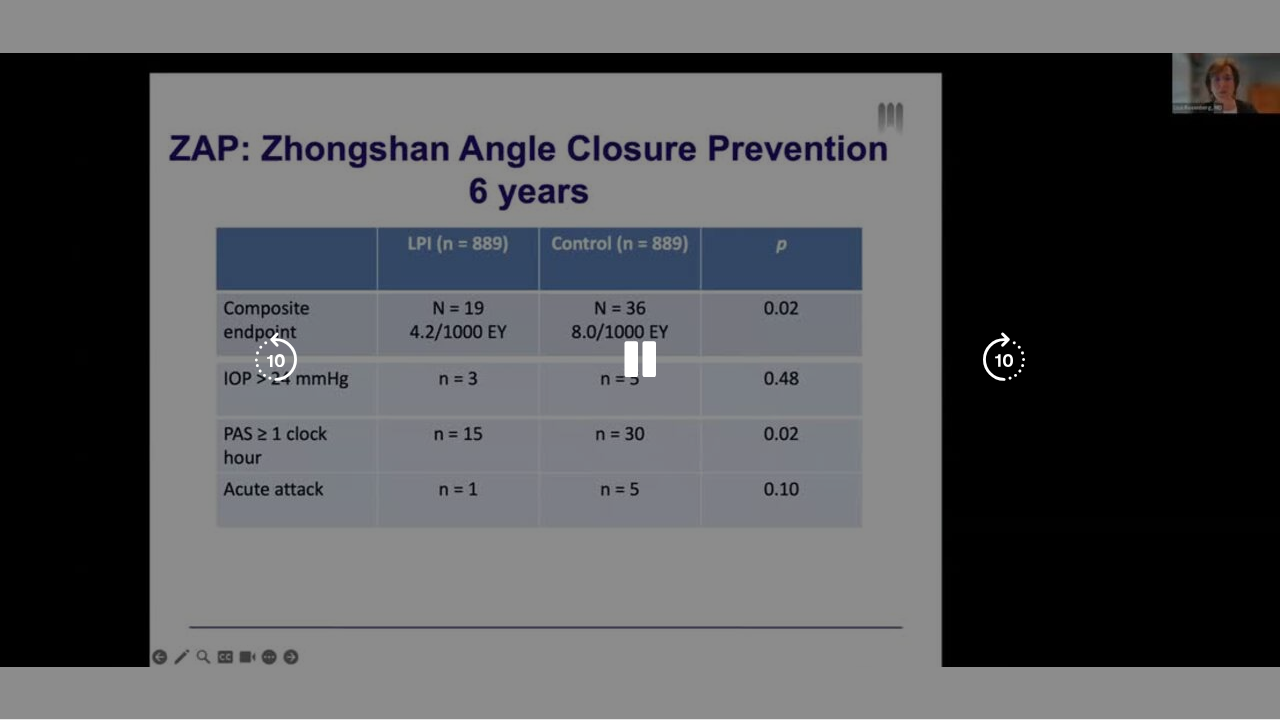 click on "1:13" at bounding box center (79, 715) 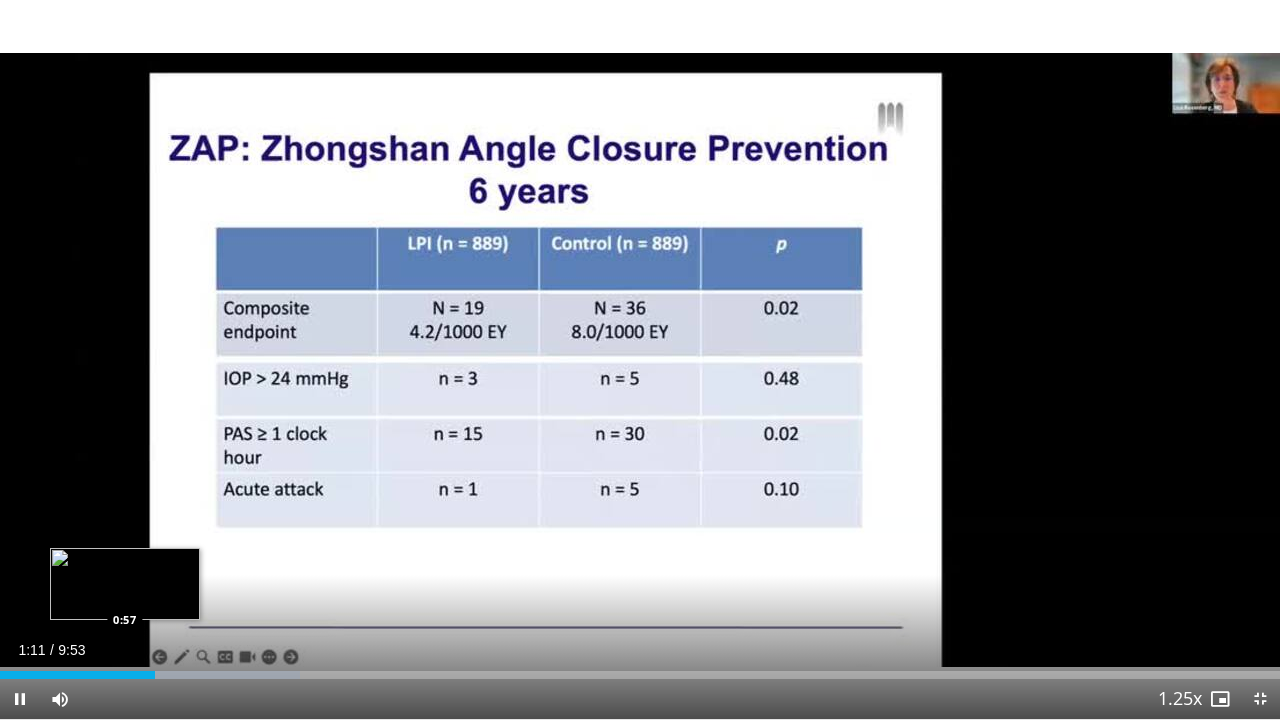 click on "1:11" at bounding box center (77, 675) 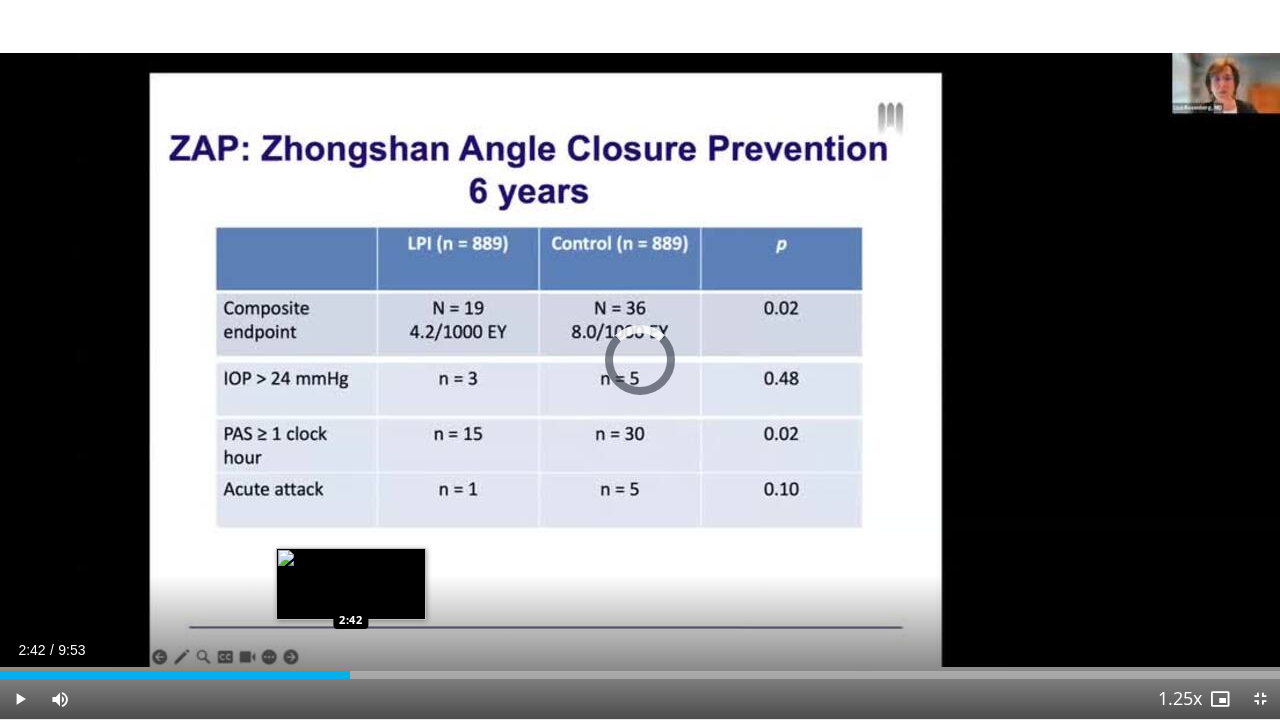 click on "Loaded :  21.73% 1:05 2:42" at bounding box center (640, 669) 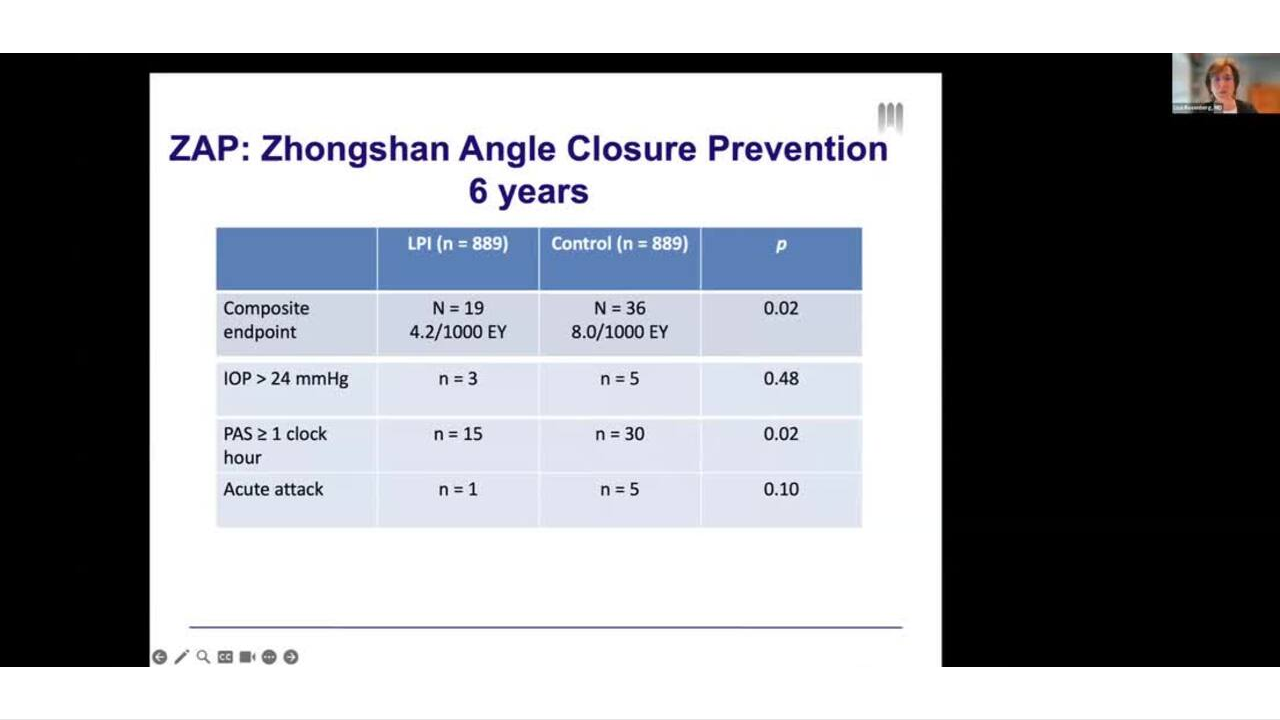 type 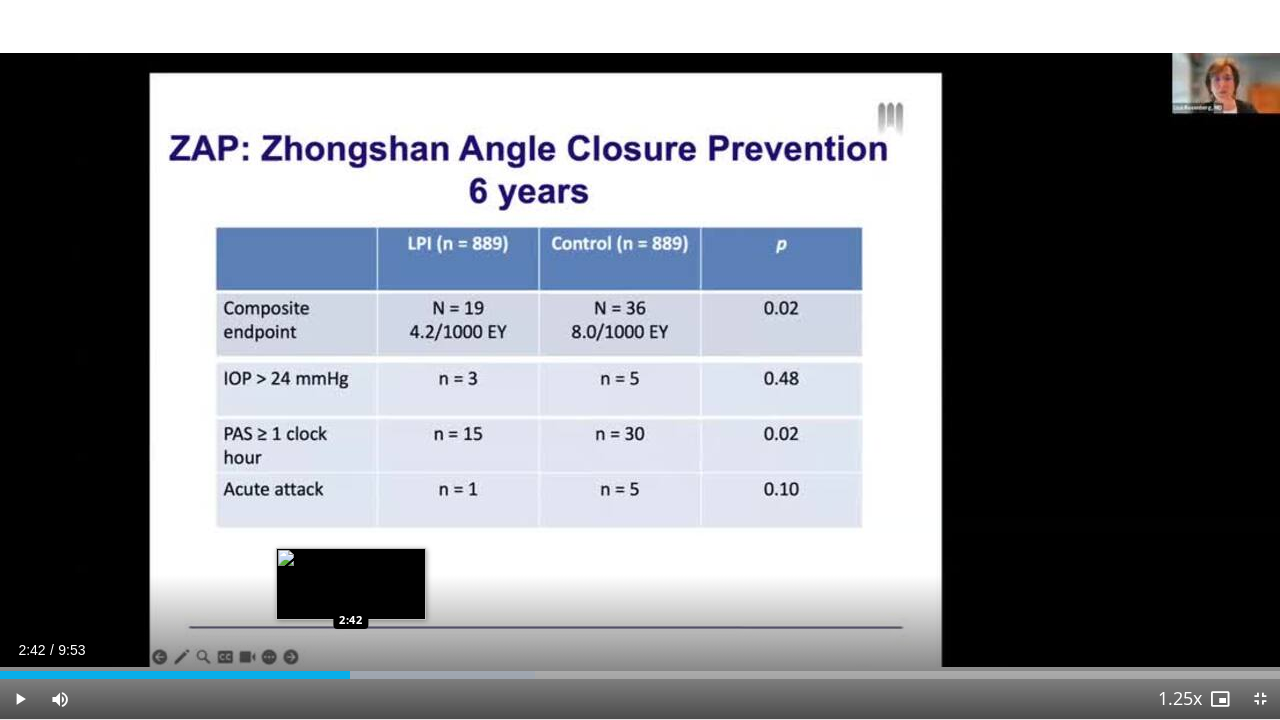 click on "Loaded :  41.81% 2:42 2:42" at bounding box center [640, 669] 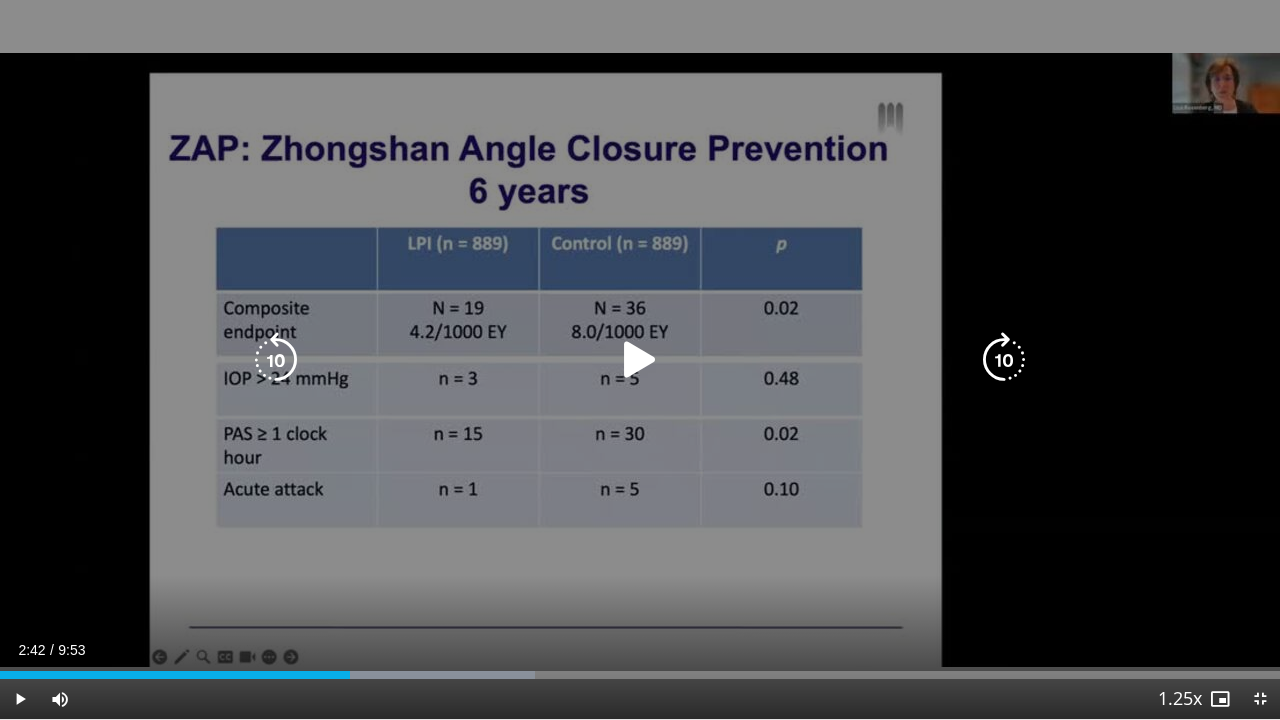 click at bounding box center [640, 360] 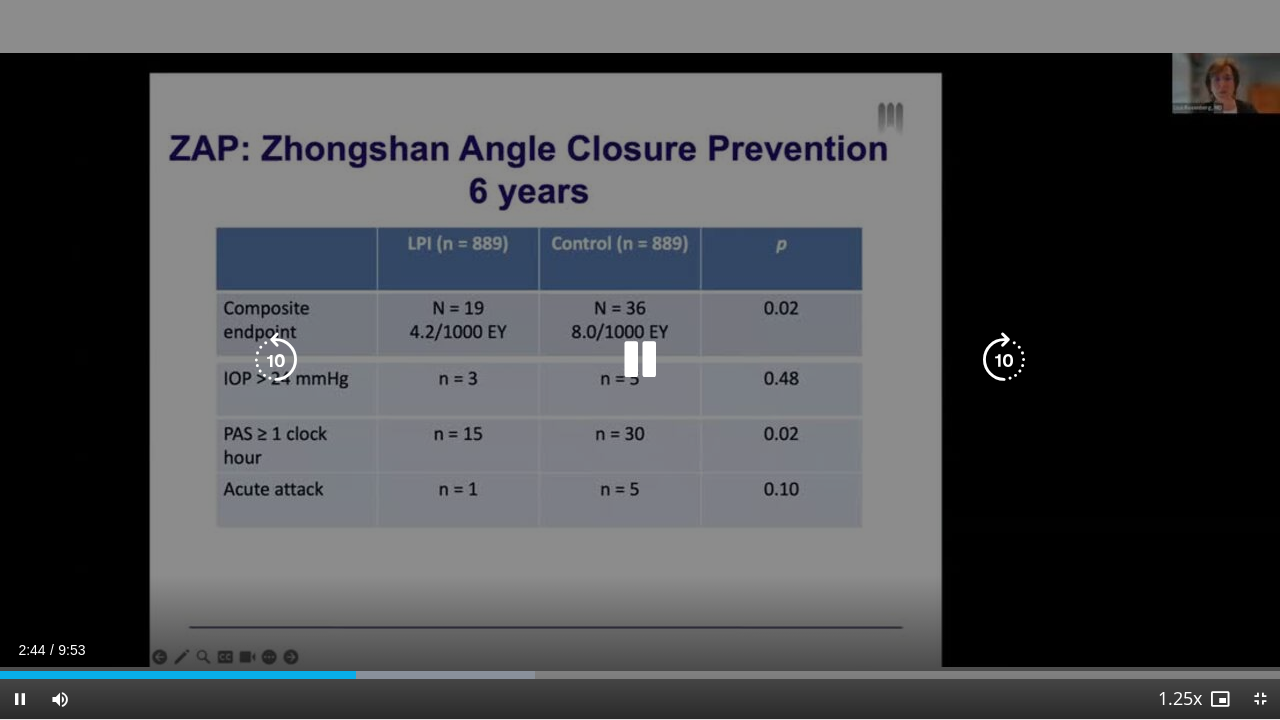 type 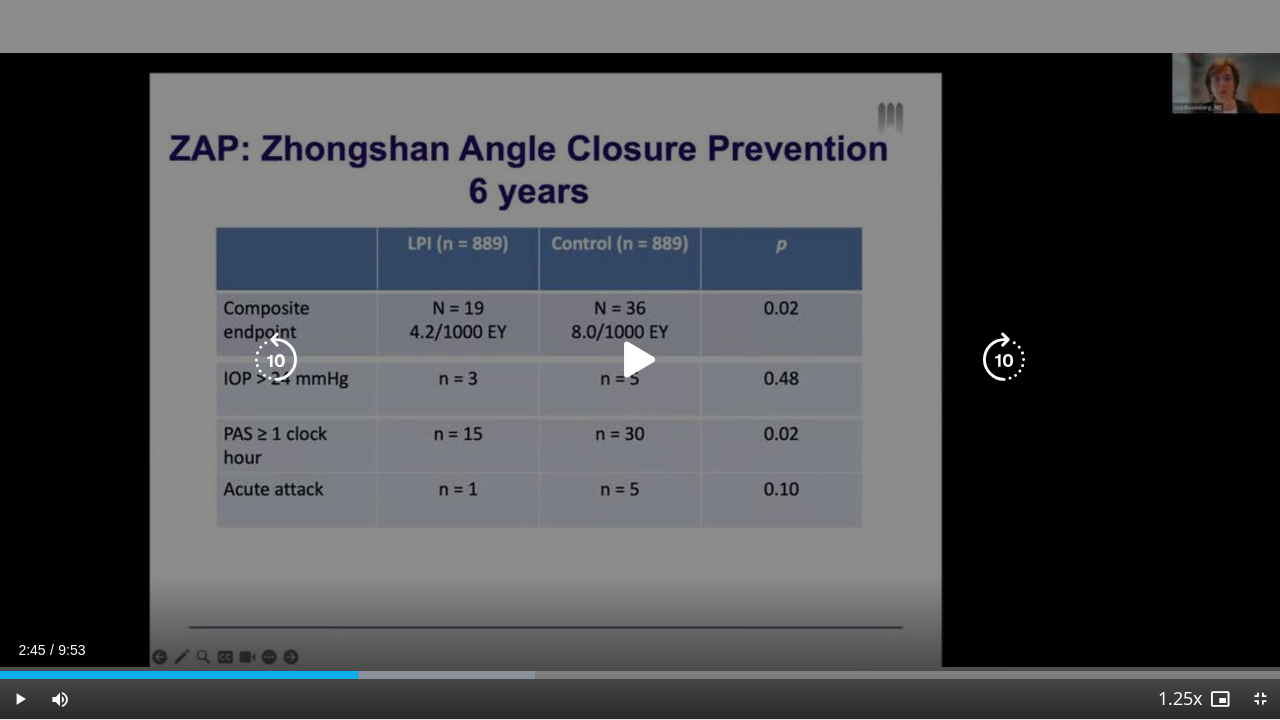 click at bounding box center [640, 360] 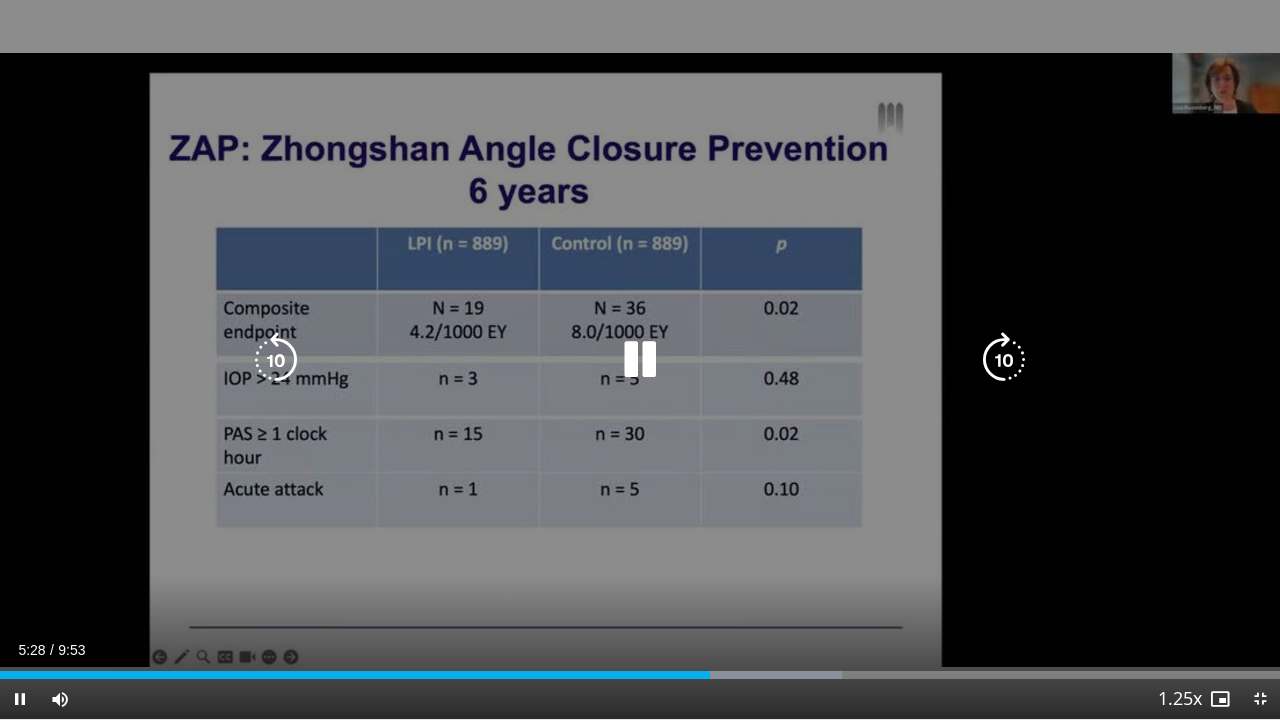 click at bounding box center (276, 360) 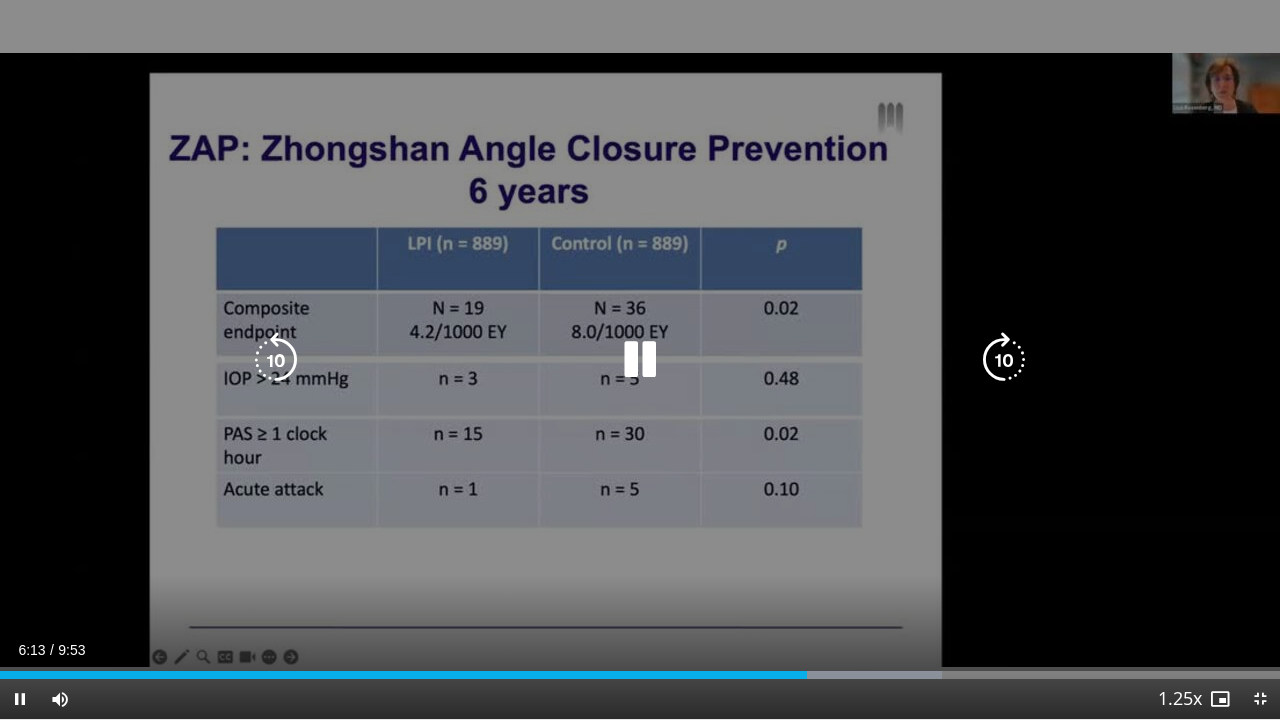 click at bounding box center (276, 360) 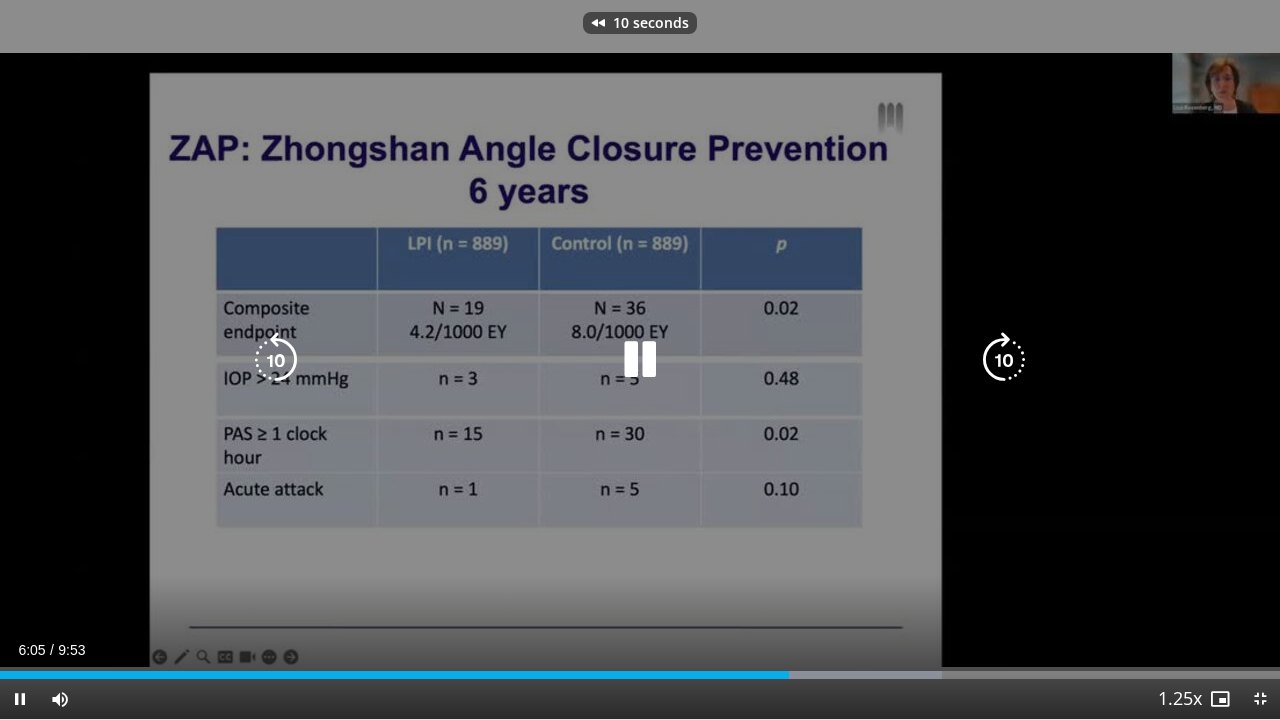 click at bounding box center (276, 360) 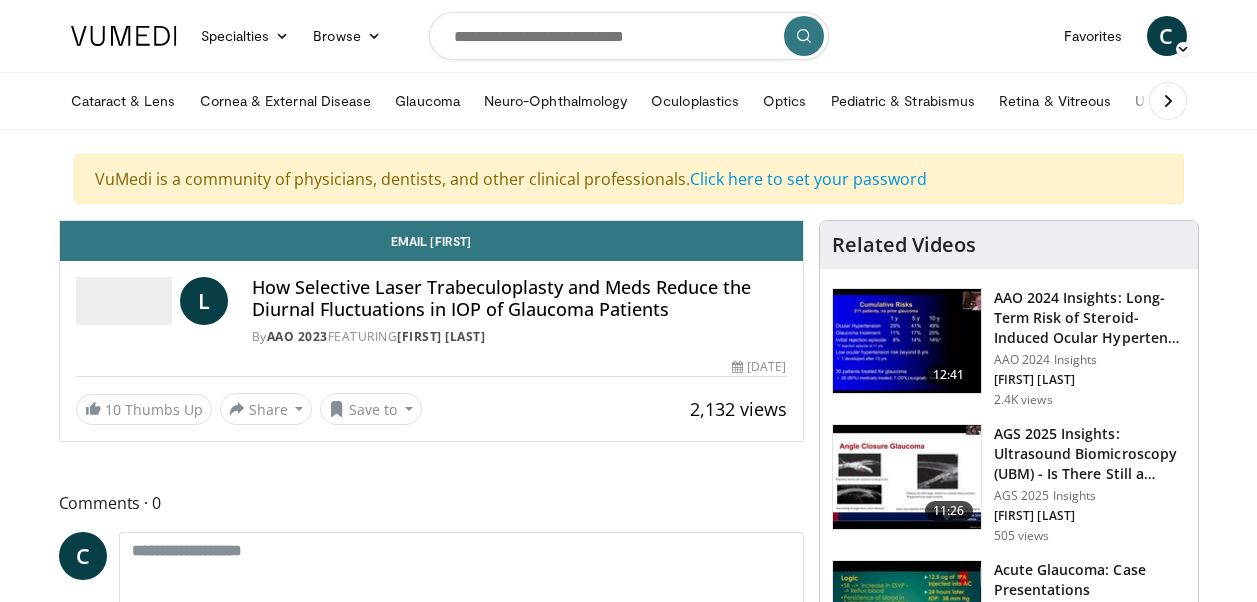 scroll, scrollTop: 0, scrollLeft: 0, axis: both 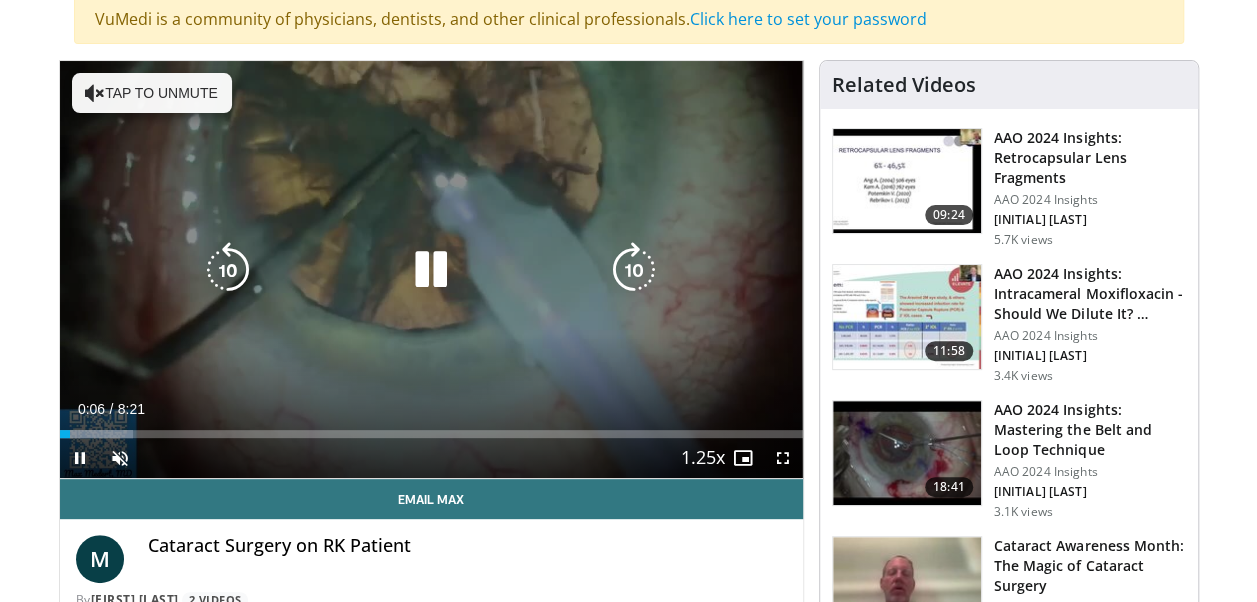 click on "Tap to unmute" at bounding box center [152, 93] 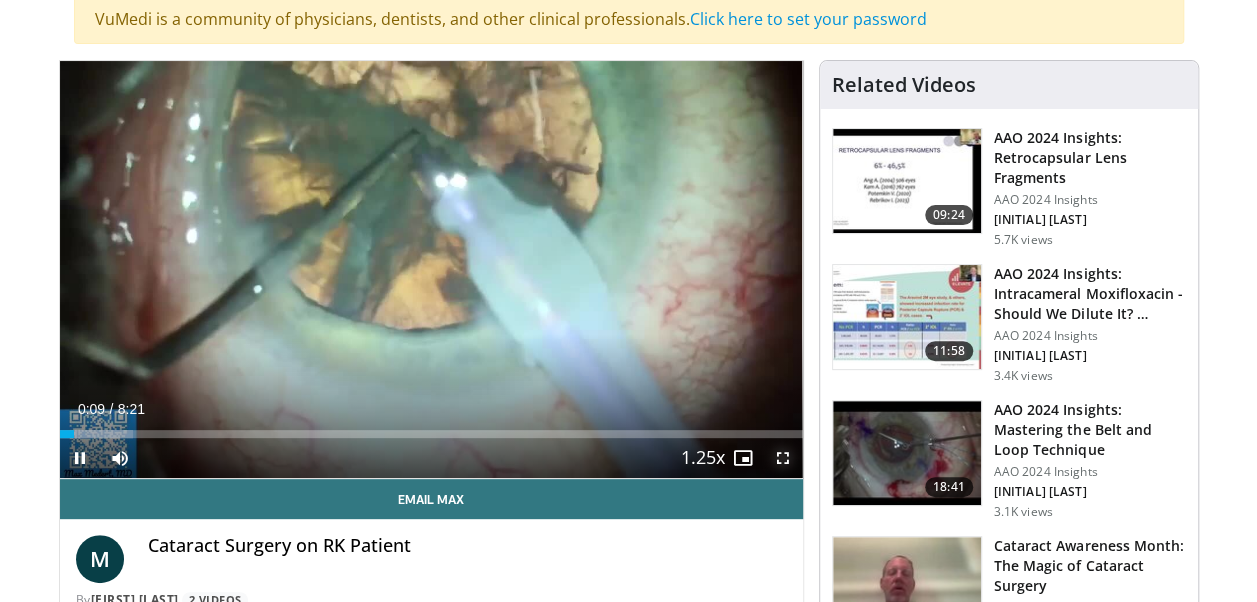 click at bounding box center (783, 458) 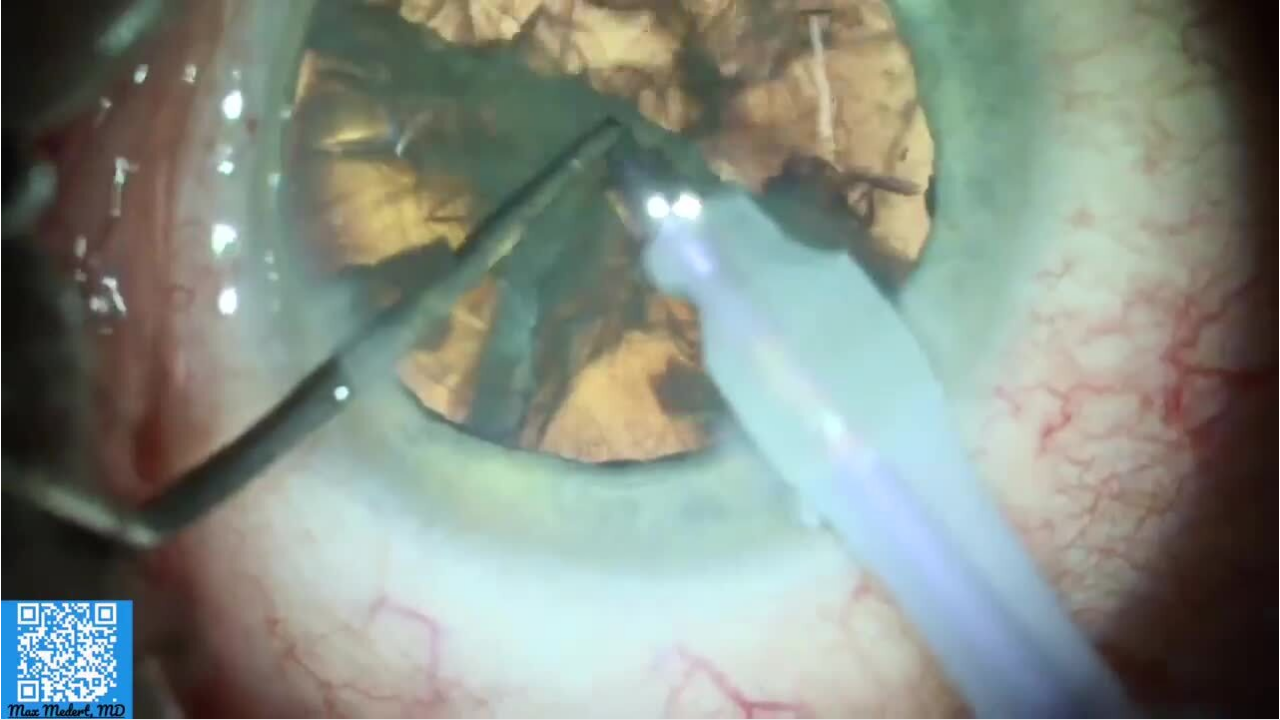 click on "10 seconds
Tap to unmute" at bounding box center (640, 359) 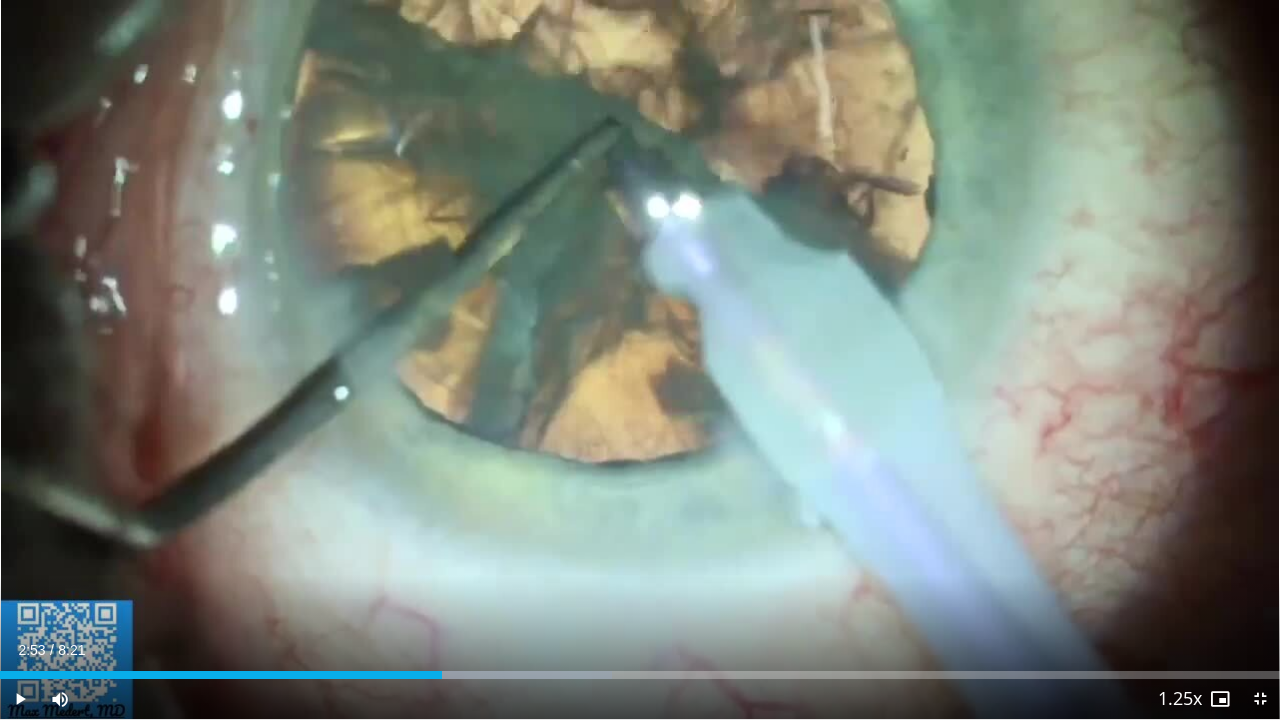 click on "10 seconds
Tap to unmute" at bounding box center (640, 359) 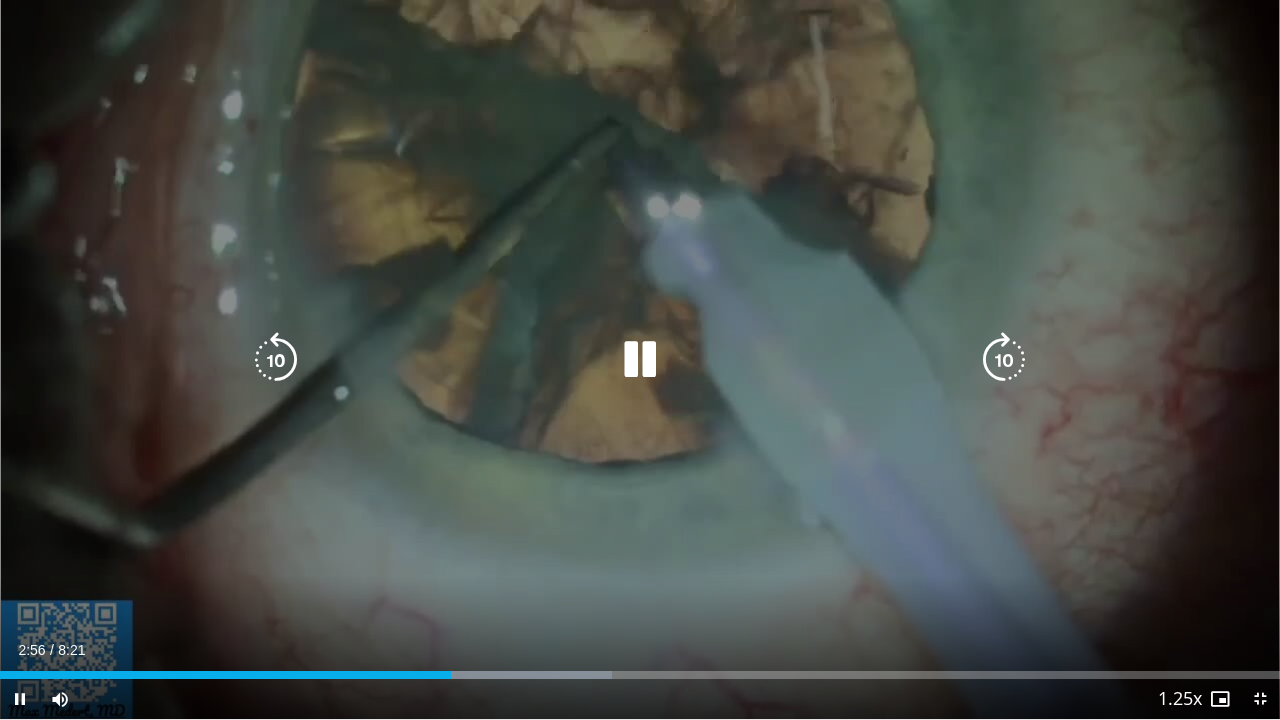 click at bounding box center [276, 360] 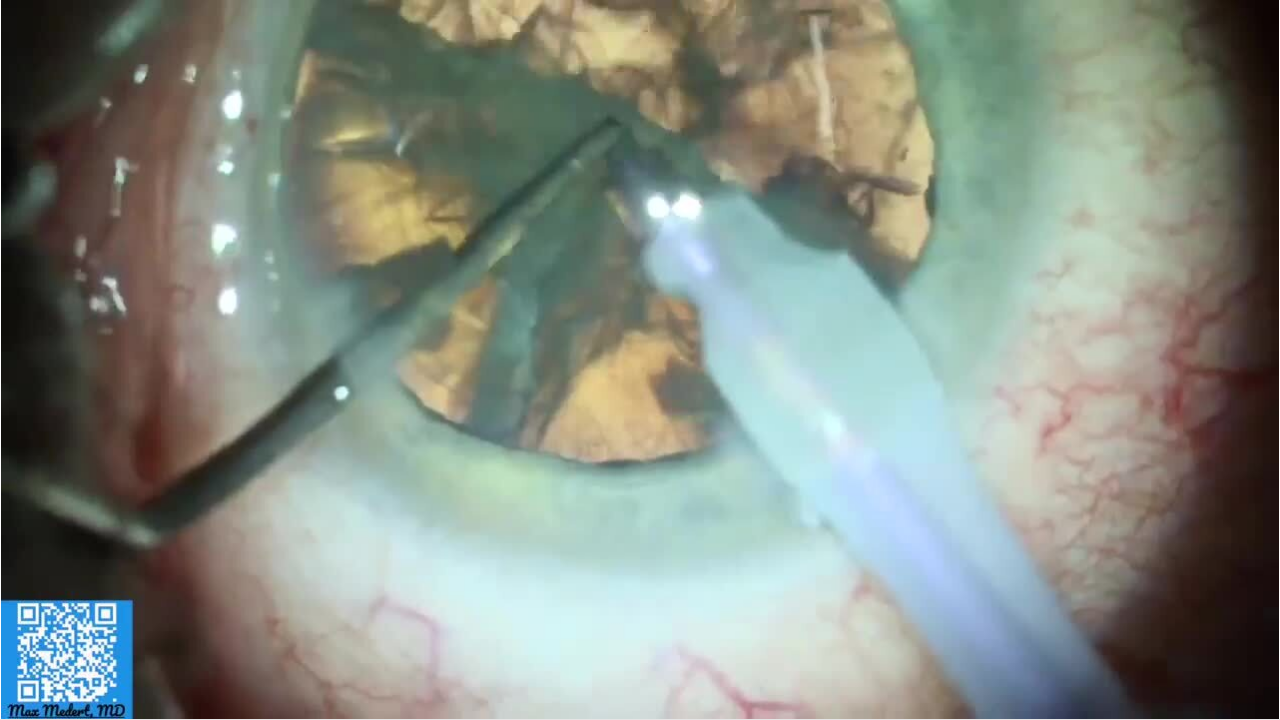 type 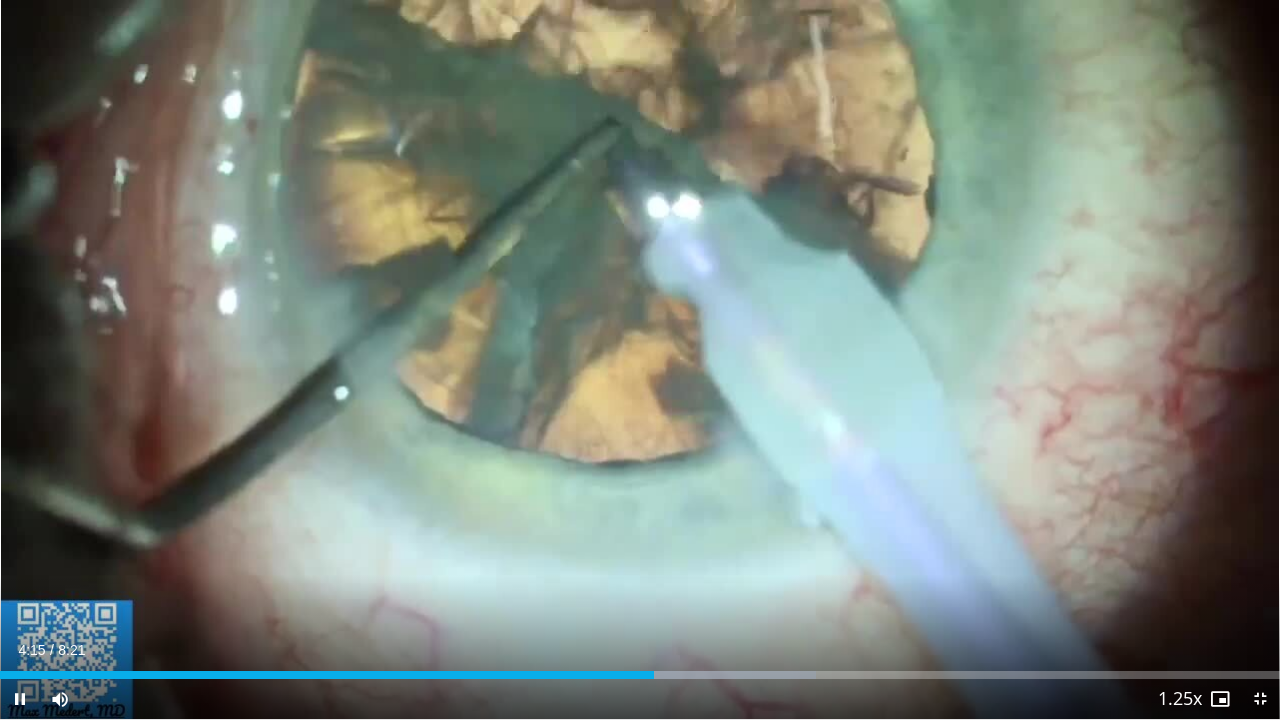 click on "Current Time  4:15 / Duration  8:21 Pause Skip Backward Skip Forward Mute Loaded :  63.74% 4:16 4:55 Stream Type  LIVE Seek to live, currently behind live LIVE   1.25x Playback Rate 0.5x 0.75x 1x 1.25x , selected 1.5x 1.75x 2x Chapters Chapters Descriptions descriptions off , selected Captions captions settings , opens captions settings dialog captions off , selected Audio Track en (Main) , selected Exit Fullscreen Enable picture-in-picture mode" at bounding box center [640, 699] 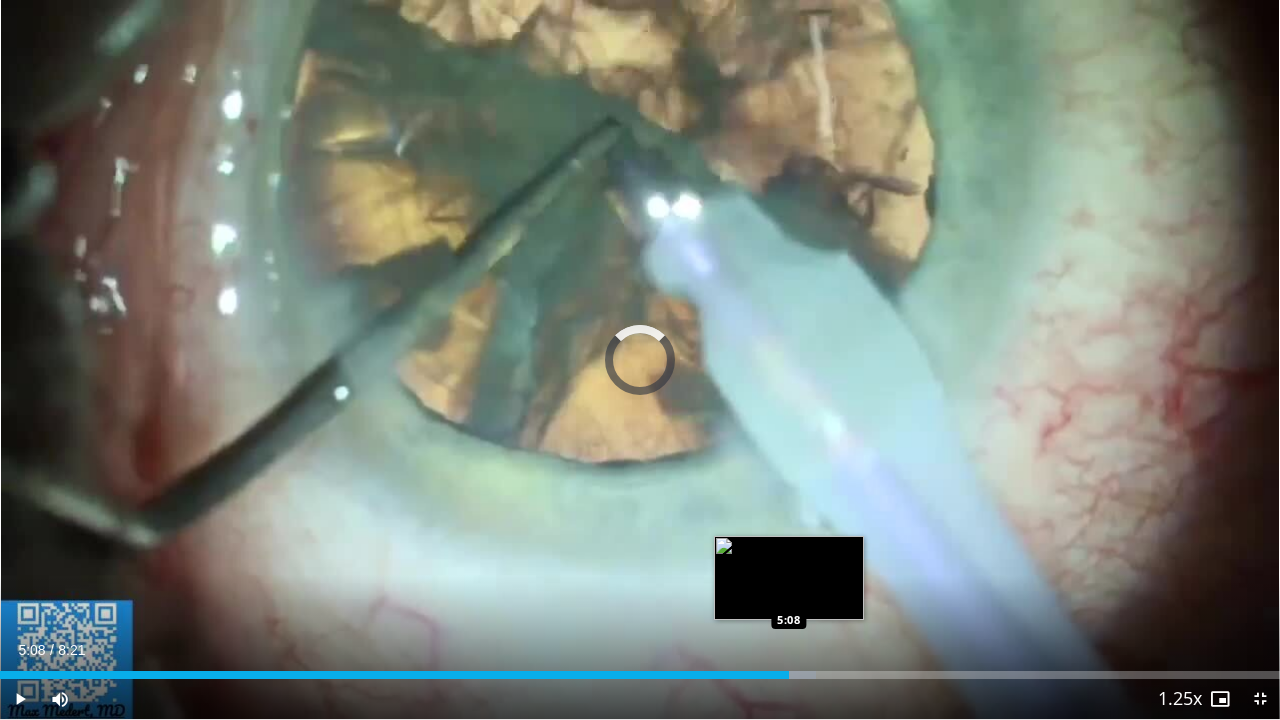 click on "Loaded :  63.74% 5:08 5:08" at bounding box center [640, 675] 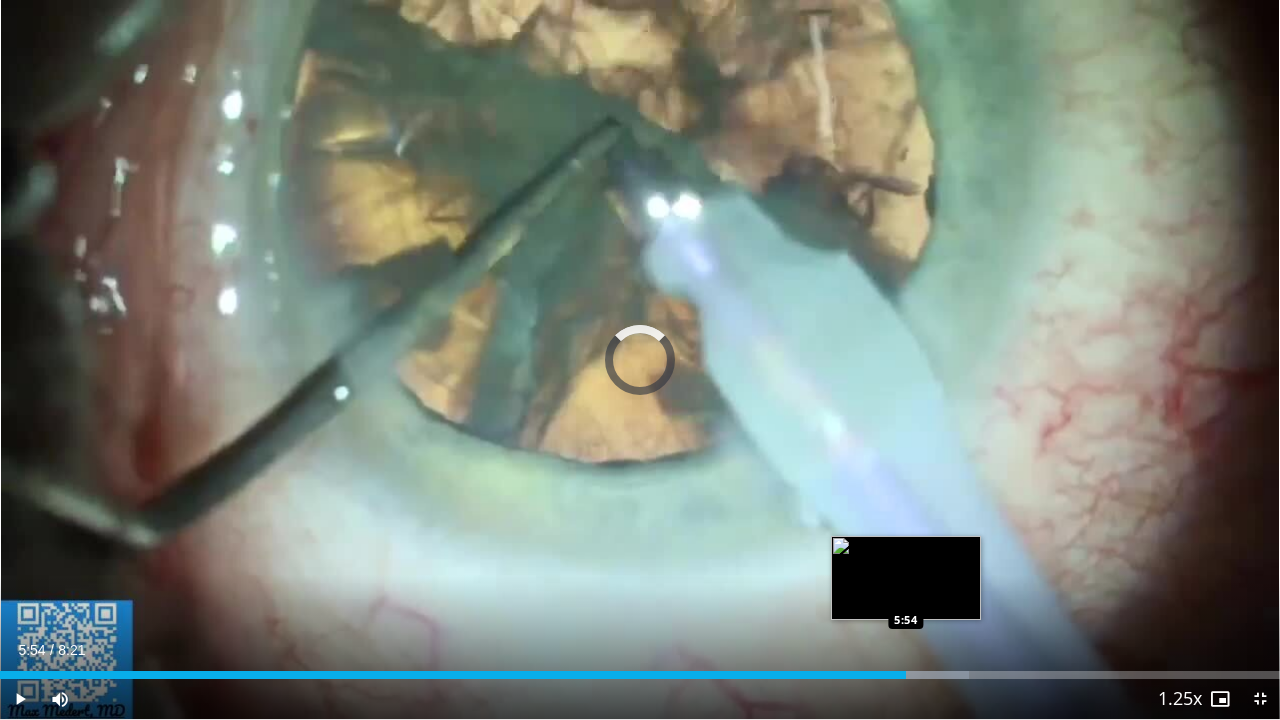 click at bounding box center [847, 675] 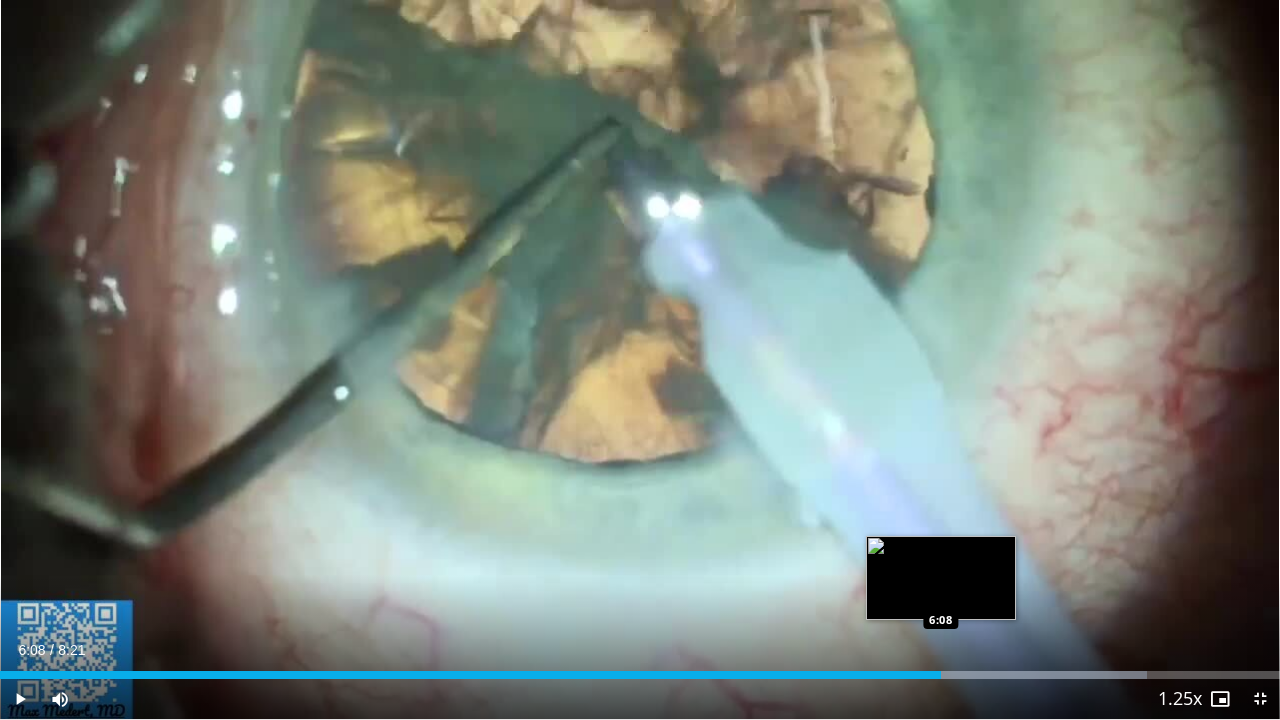 click on "Loaded :  89.64% 6:08 6:08" at bounding box center (640, 675) 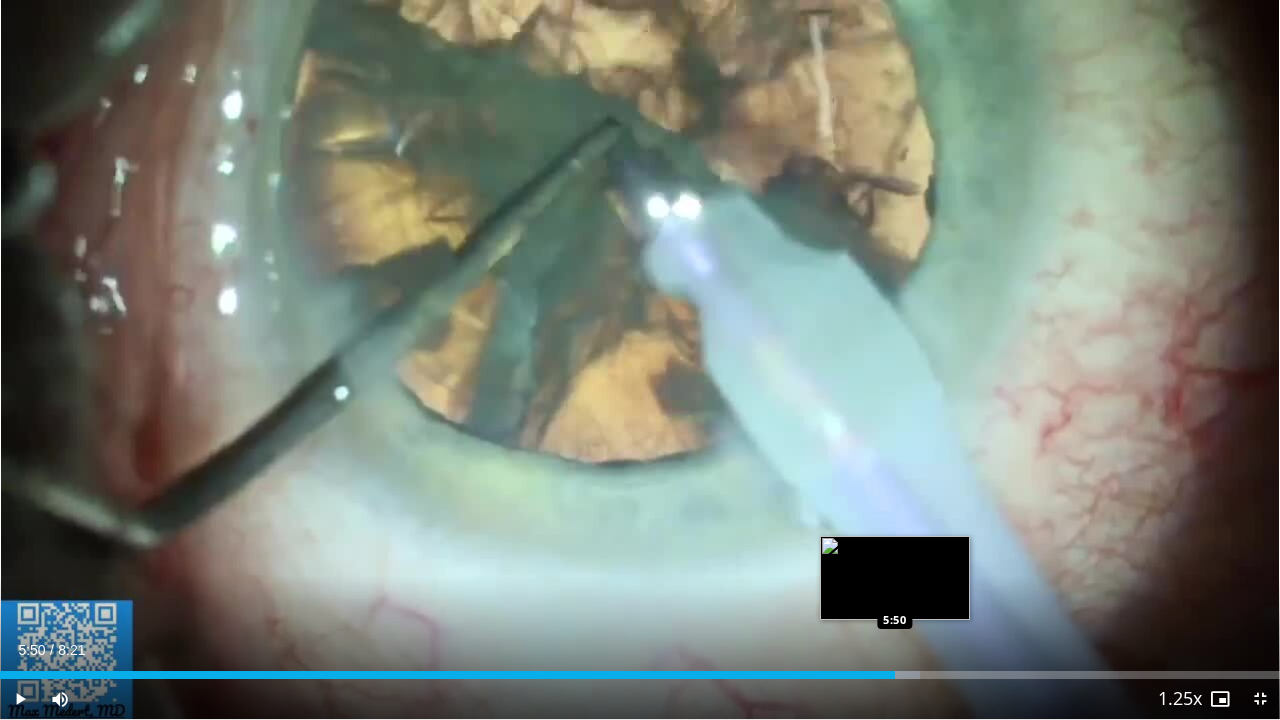 click on "5:50" at bounding box center (447, 675) 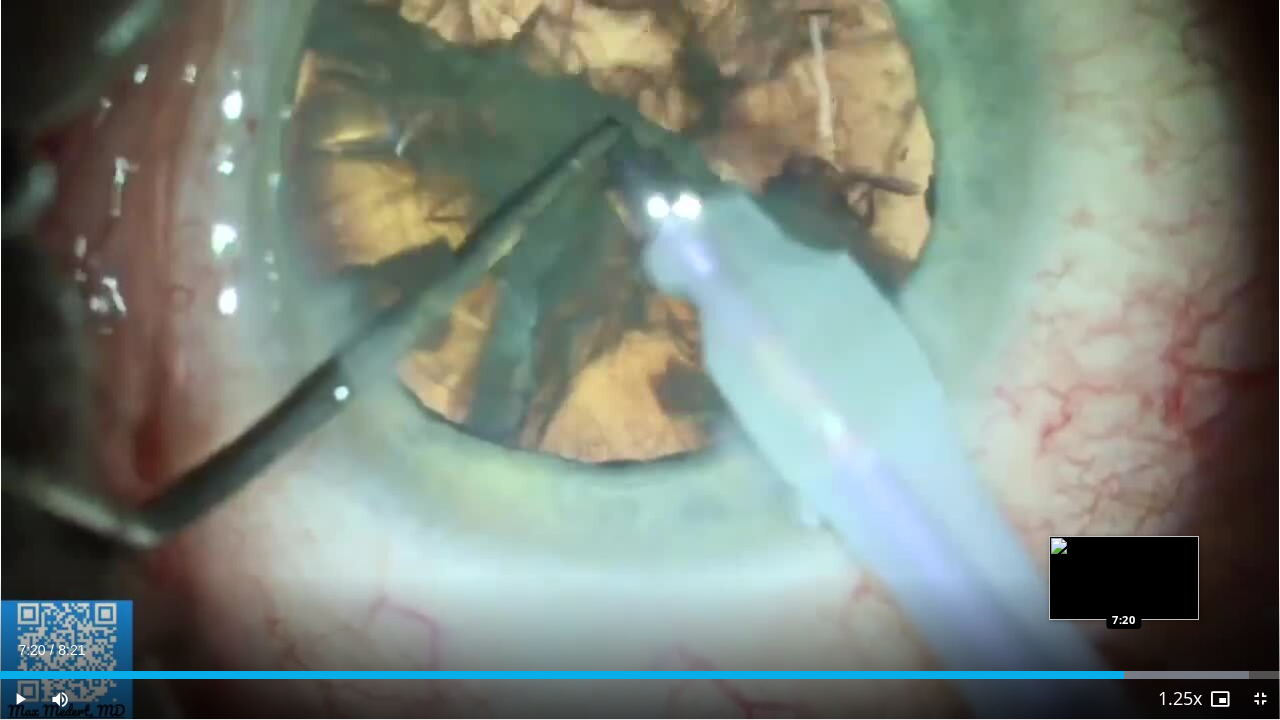 click at bounding box center (1148, 675) 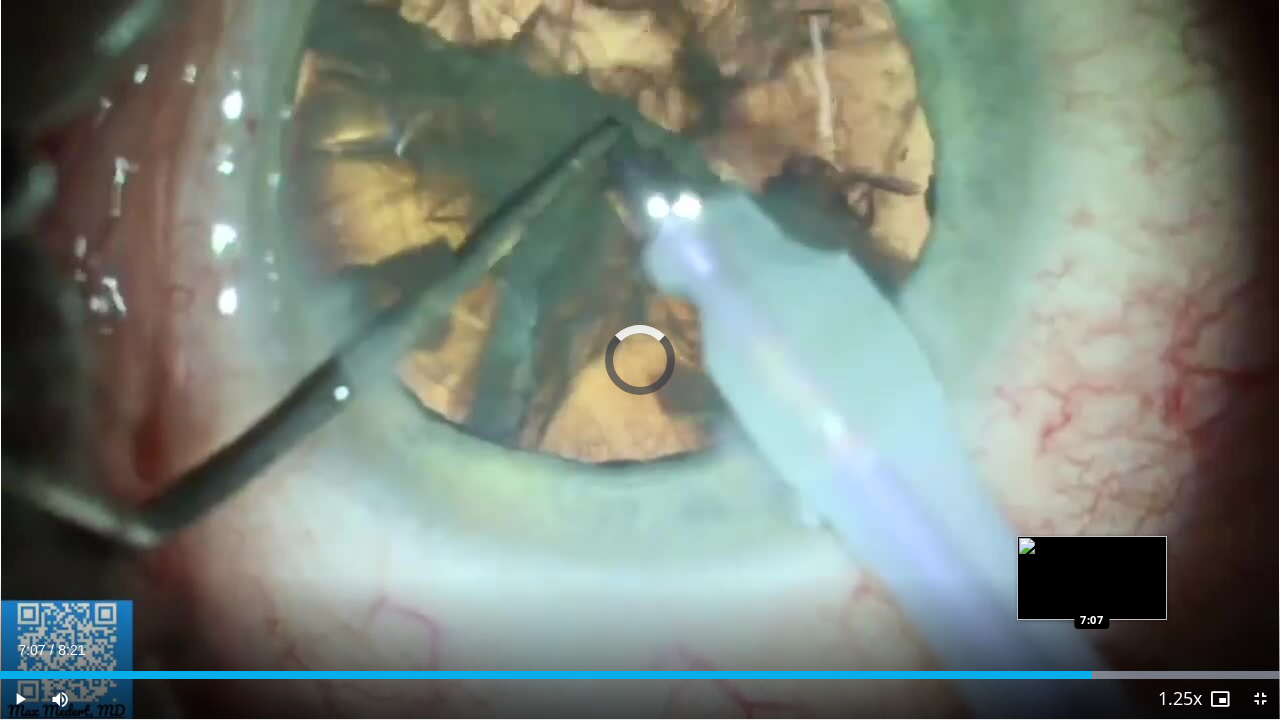 click on "Loaded :  100.00% 7:26 7:07" at bounding box center [640, 675] 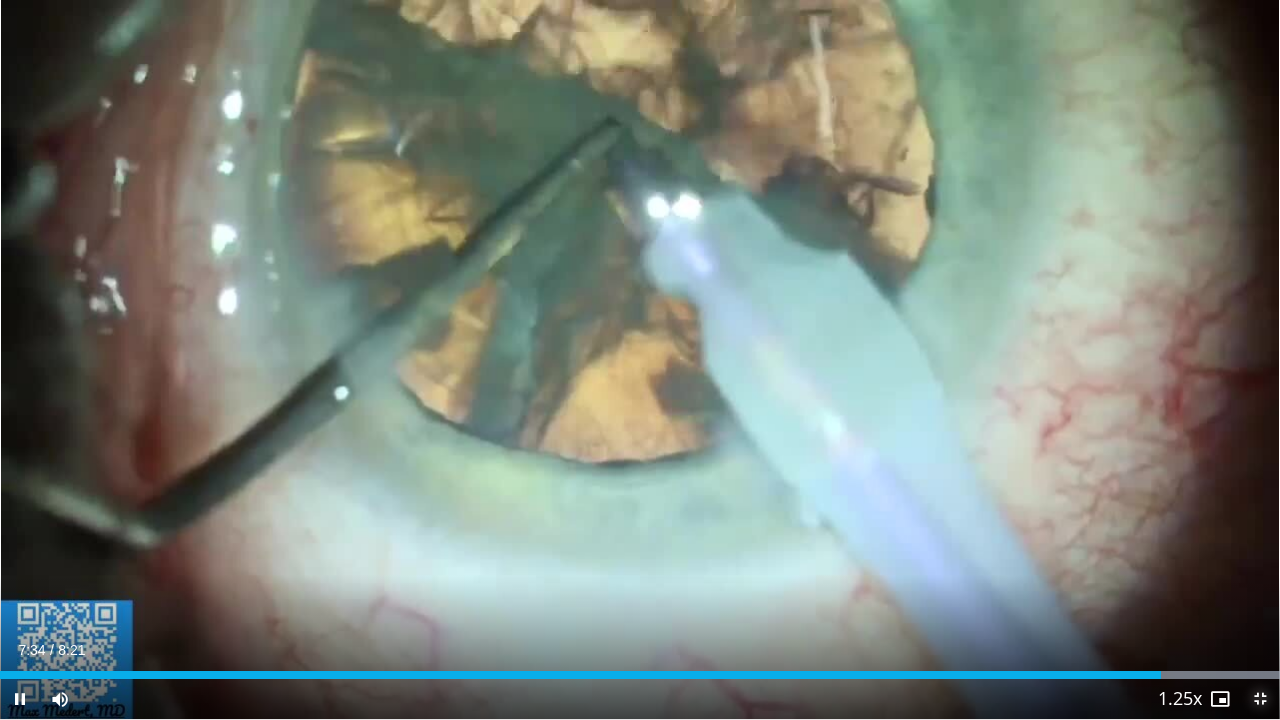 click at bounding box center (1260, 699) 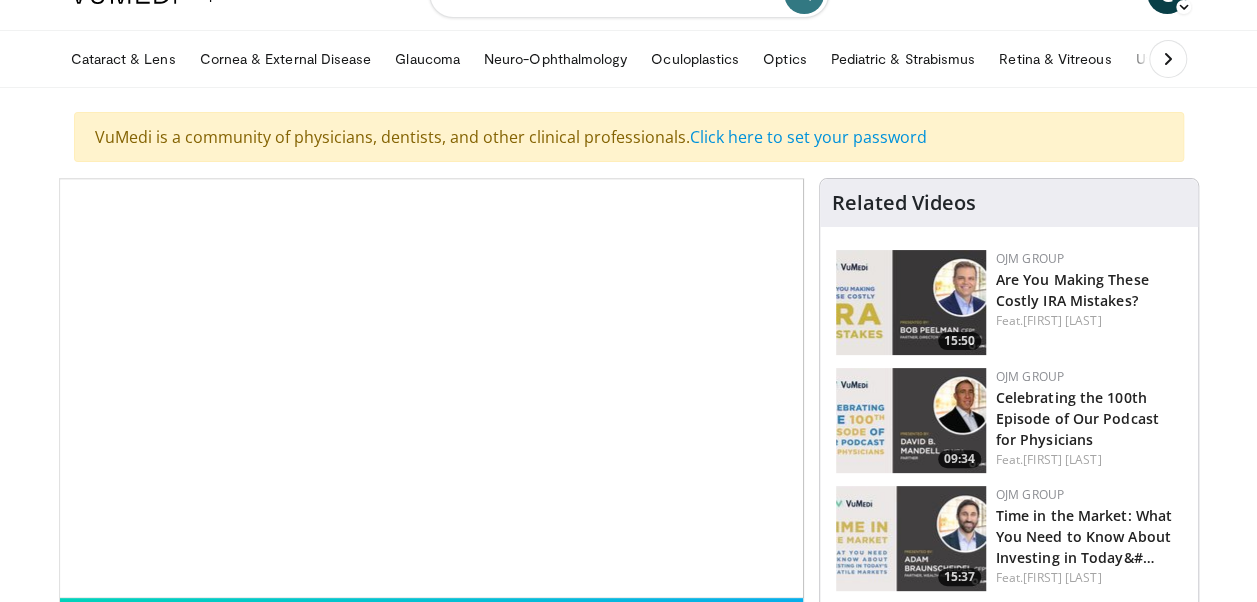 scroll, scrollTop: 80, scrollLeft: 0, axis: vertical 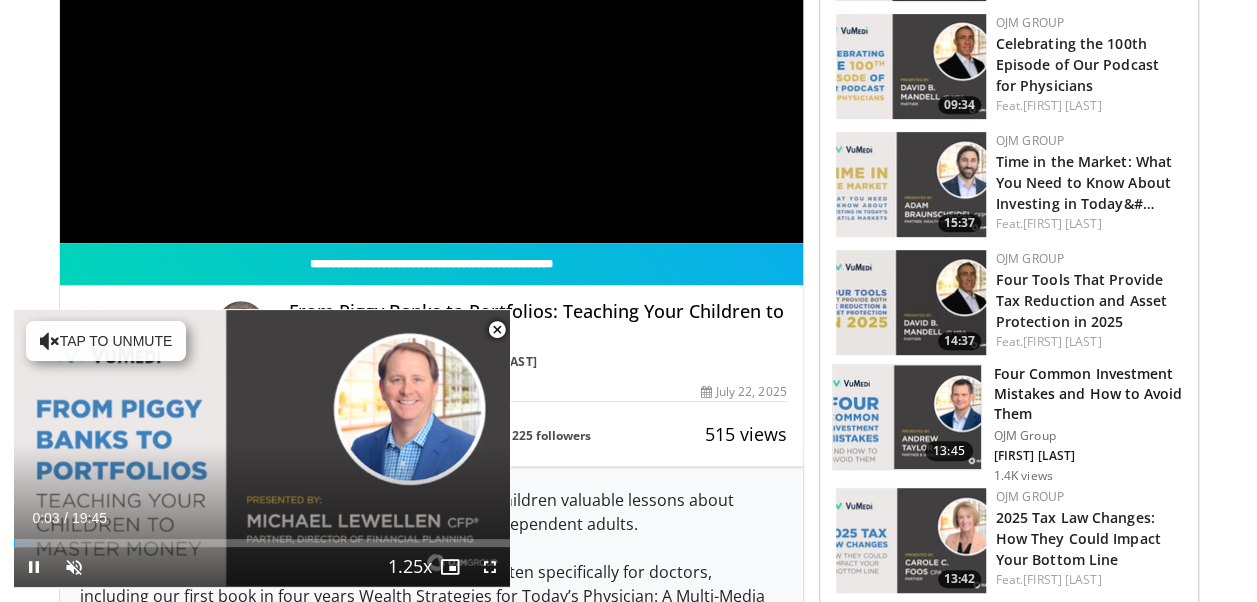 click at bounding box center (497, 330) 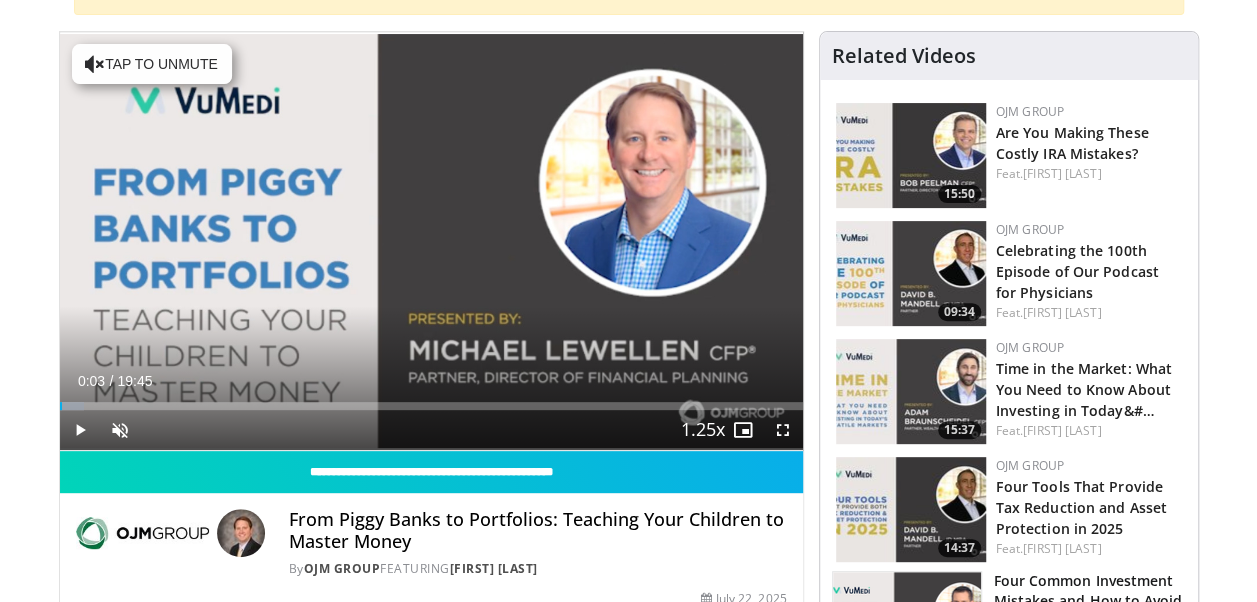 scroll, scrollTop: 188, scrollLeft: 0, axis: vertical 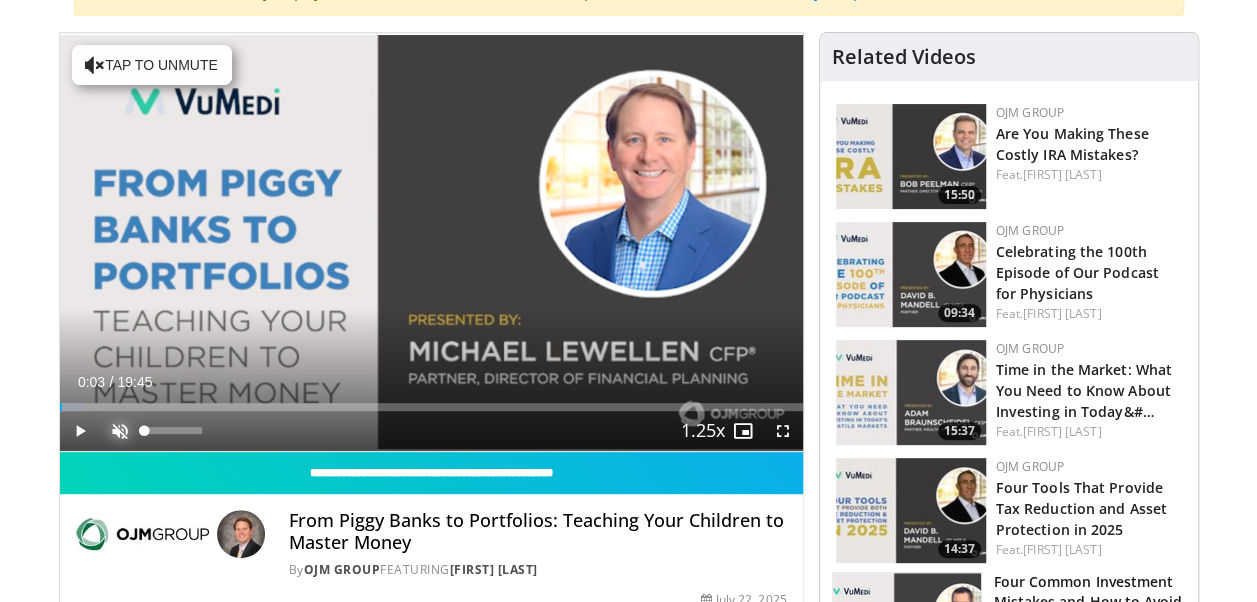 click at bounding box center (120, 431) 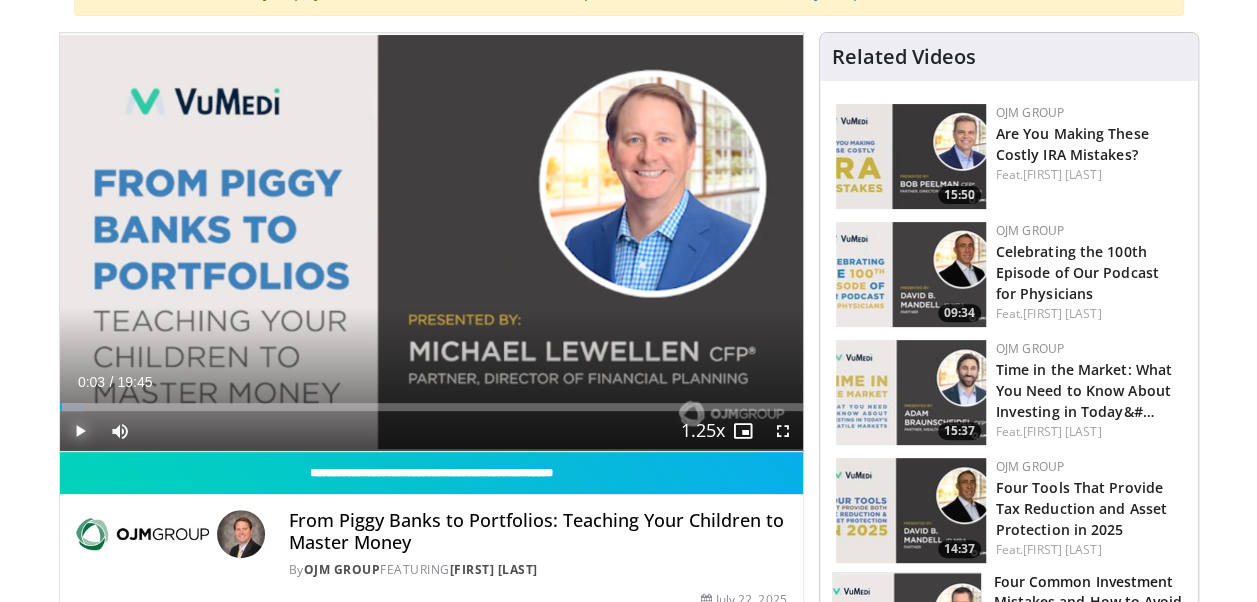click at bounding box center [80, 431] 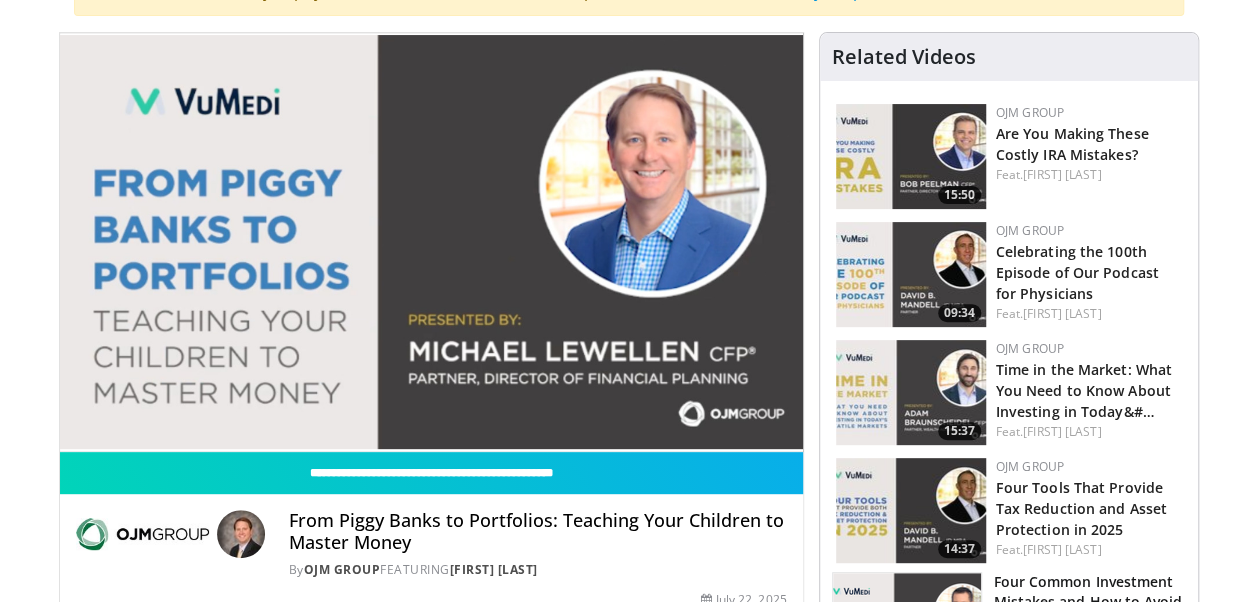 type 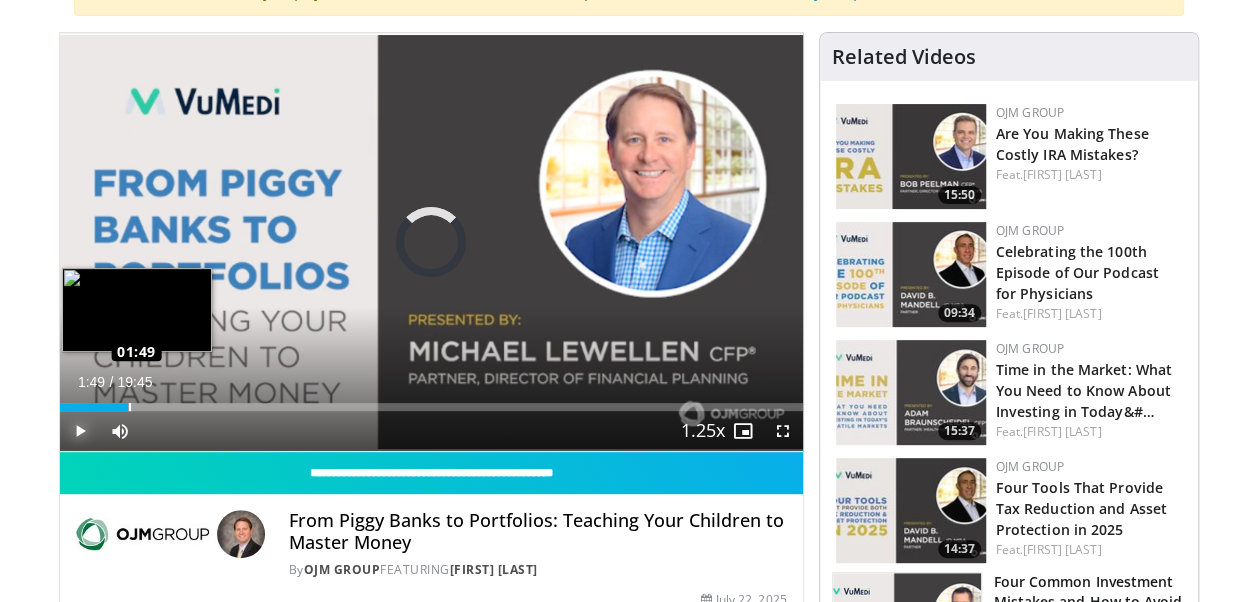 click on "Loaded :  10.03% 01:49 01:49" at bounding box center (431, 407) 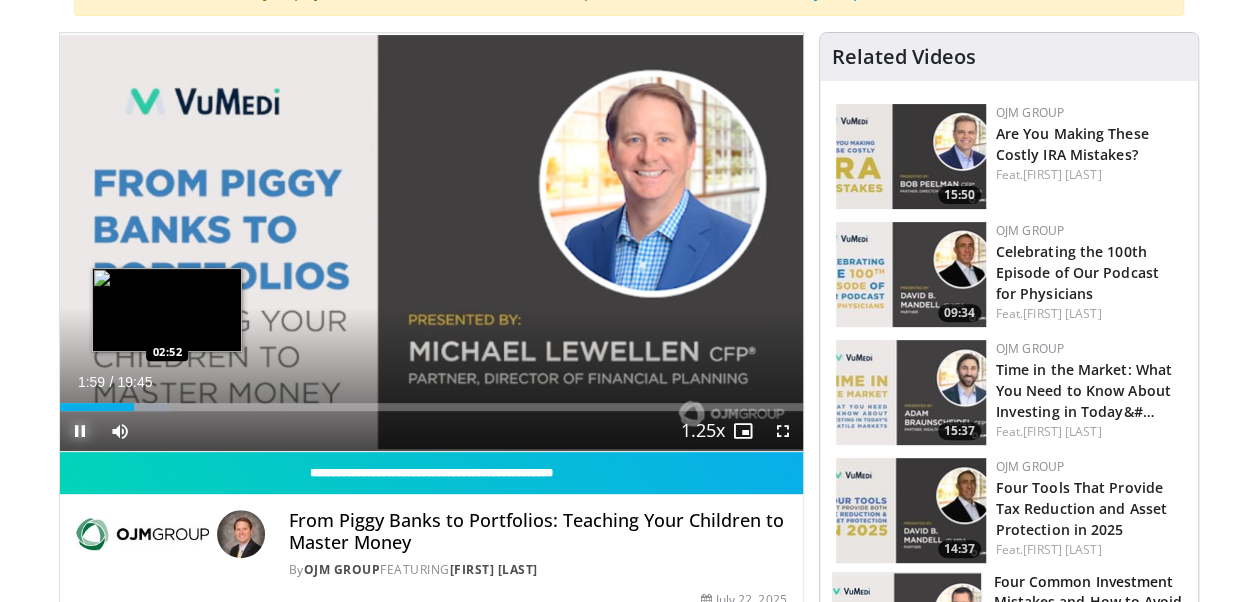 click at bounding box center [143, 407] 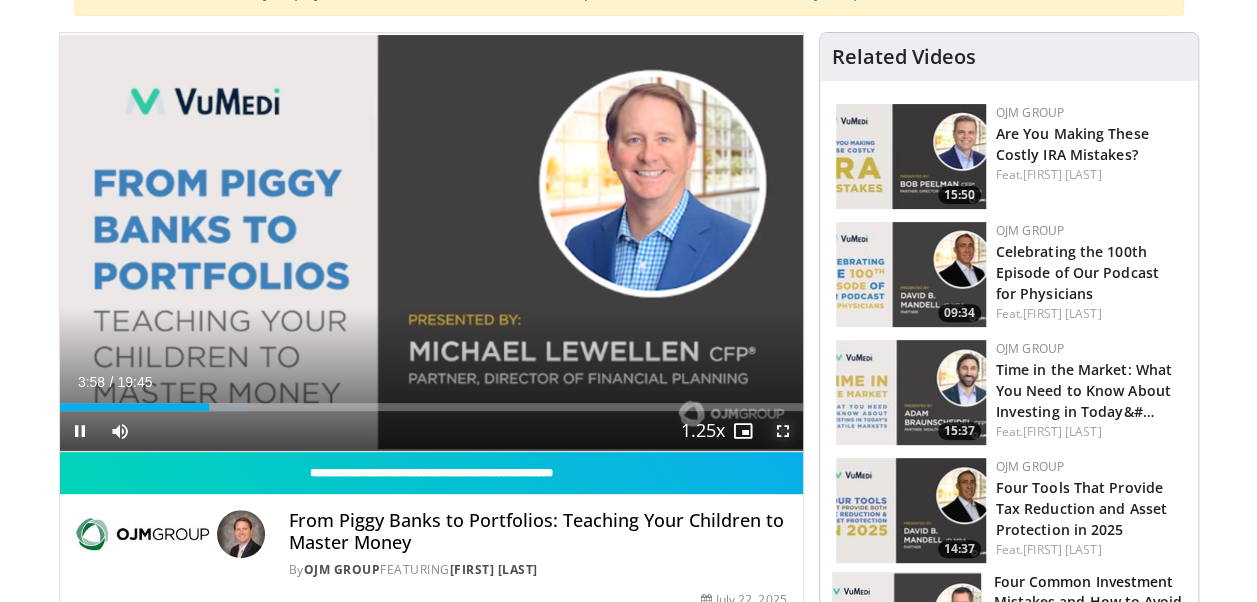 click at bounding box center [783, 431] 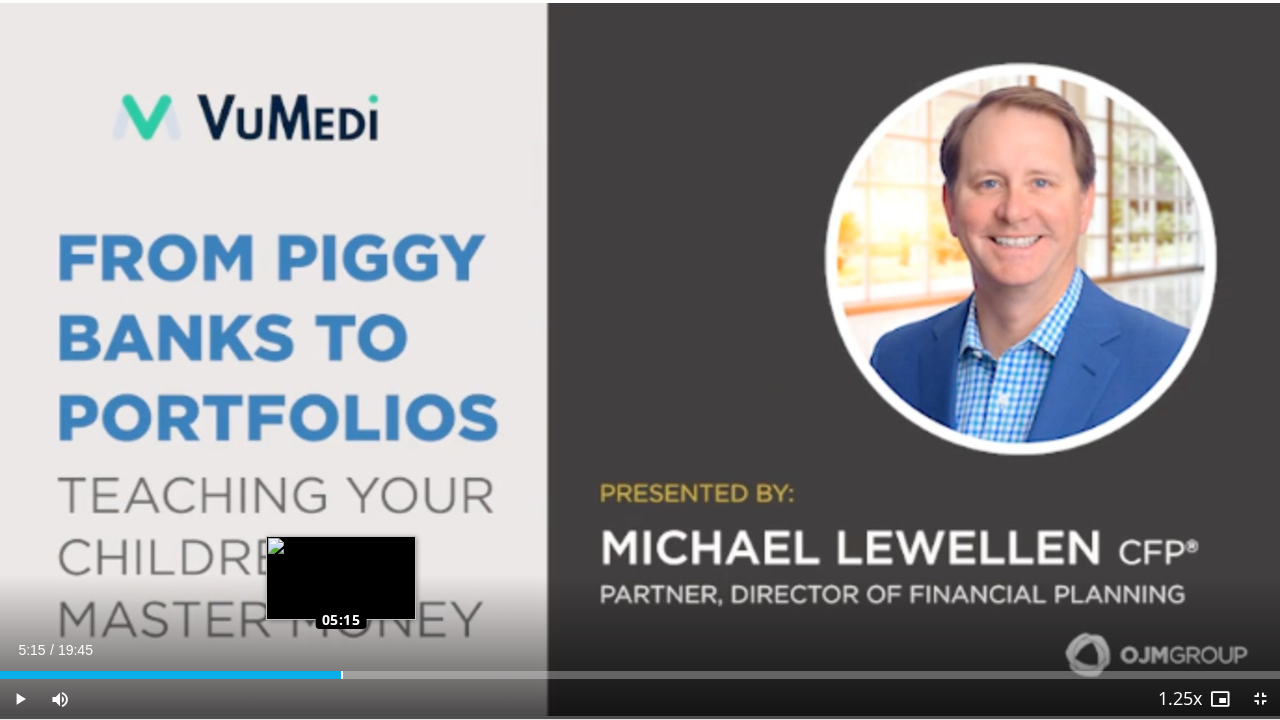 click on "Loaded :  27.01% 05:15 05:15" at bounding box center (640, 675) 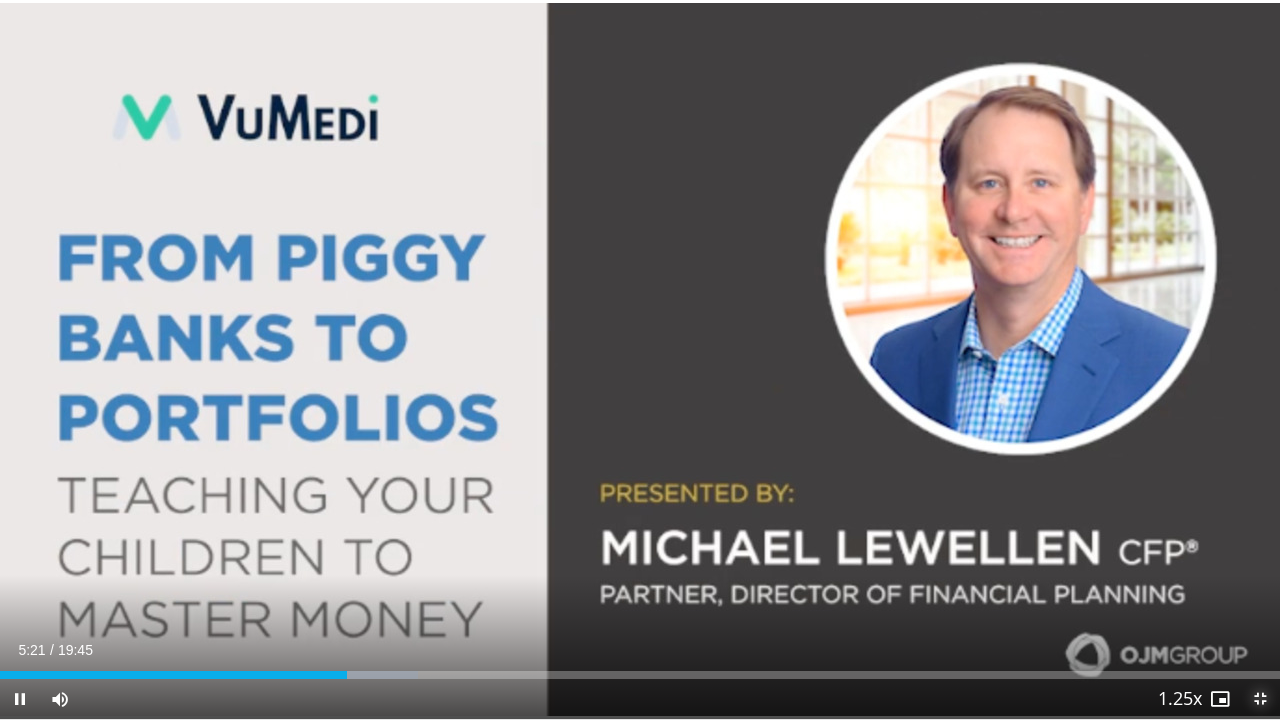 click at bounding box center [1260, 699] 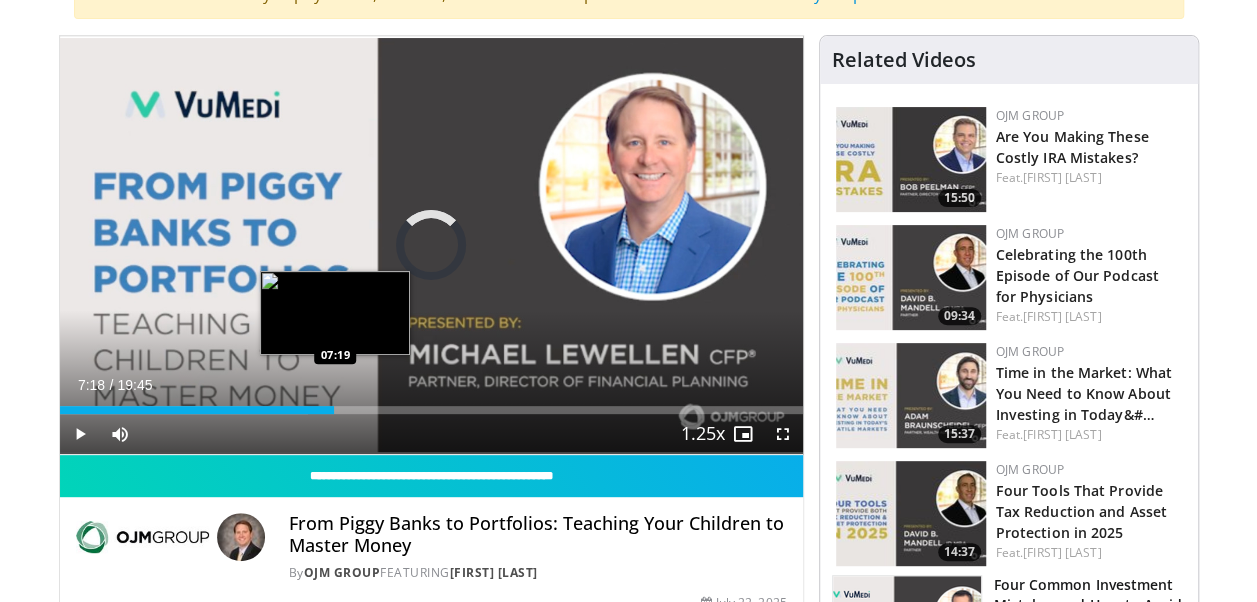 click on "Loaded :  33.45% 07:18 07:19" at bounding box center [431, 410] 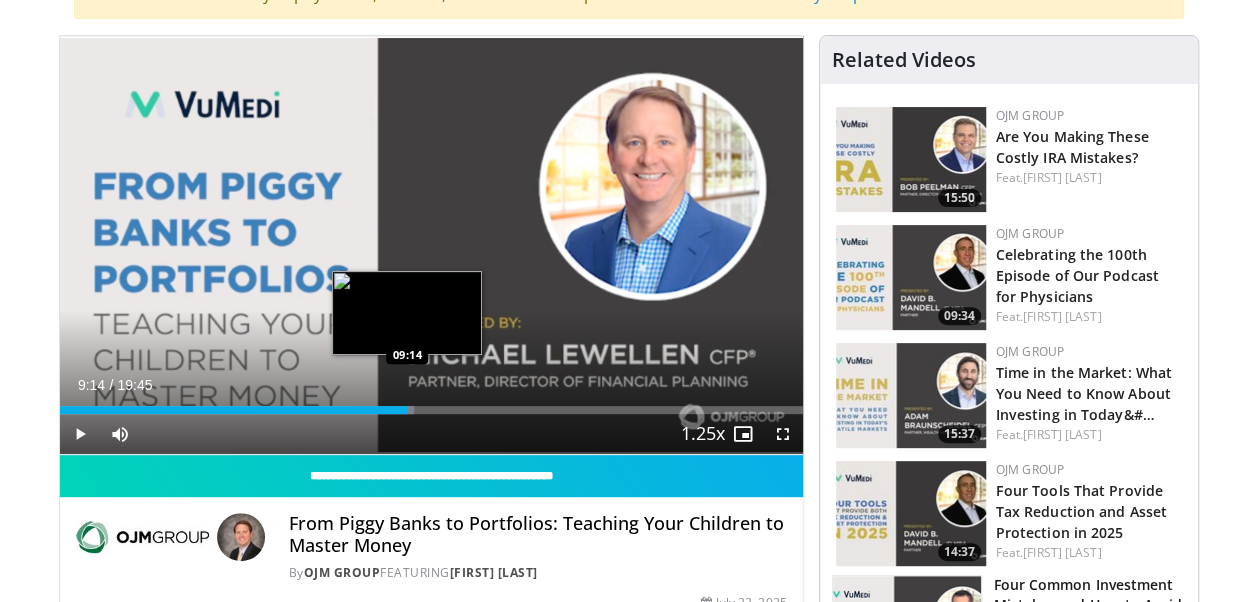 click at bounding box center (384, 410) 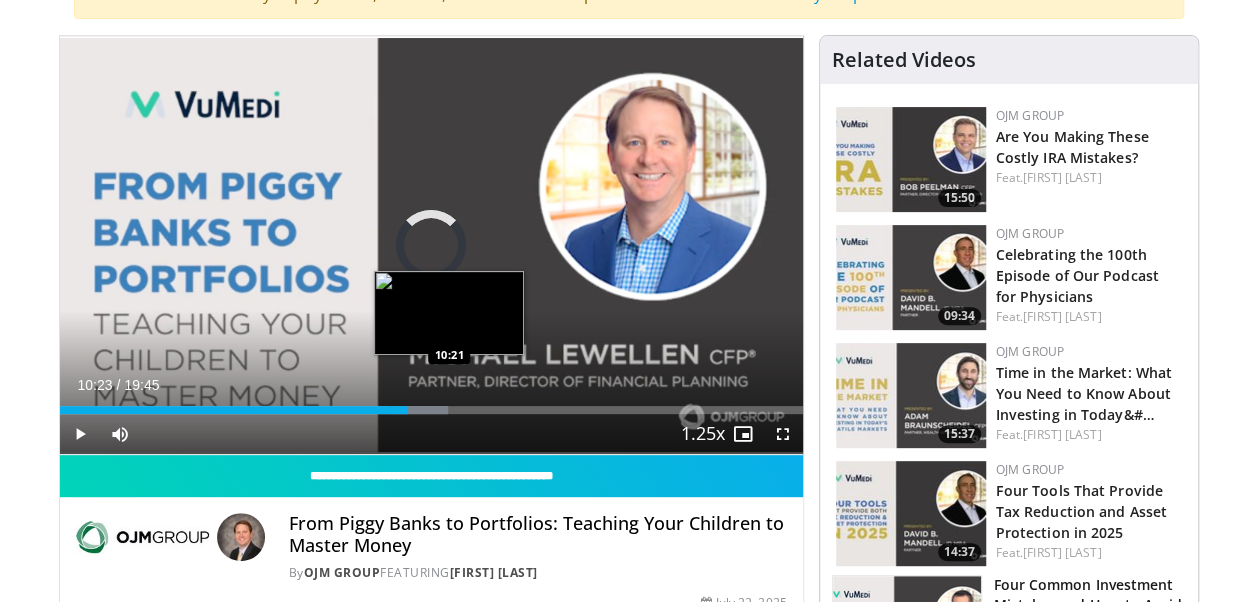 click on "Loaded :  52.33% 10:23 10:21" at bounding box center (431, 410) 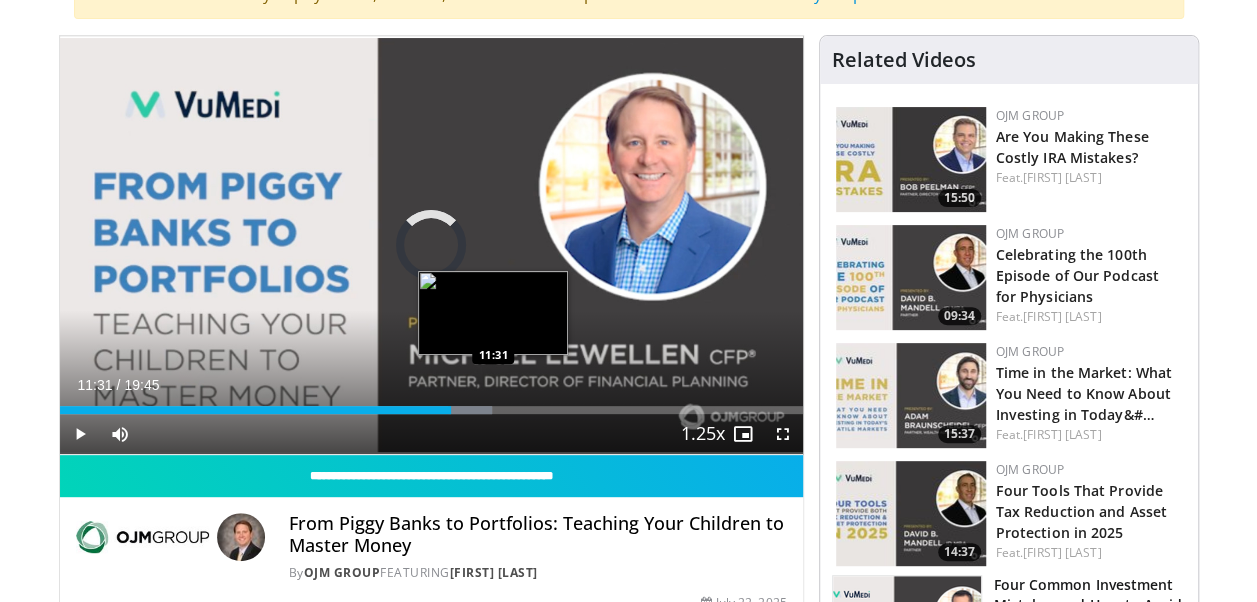 click on "Loaded :  58.24% 11:31 11:31" at bounding box center (431, 410) 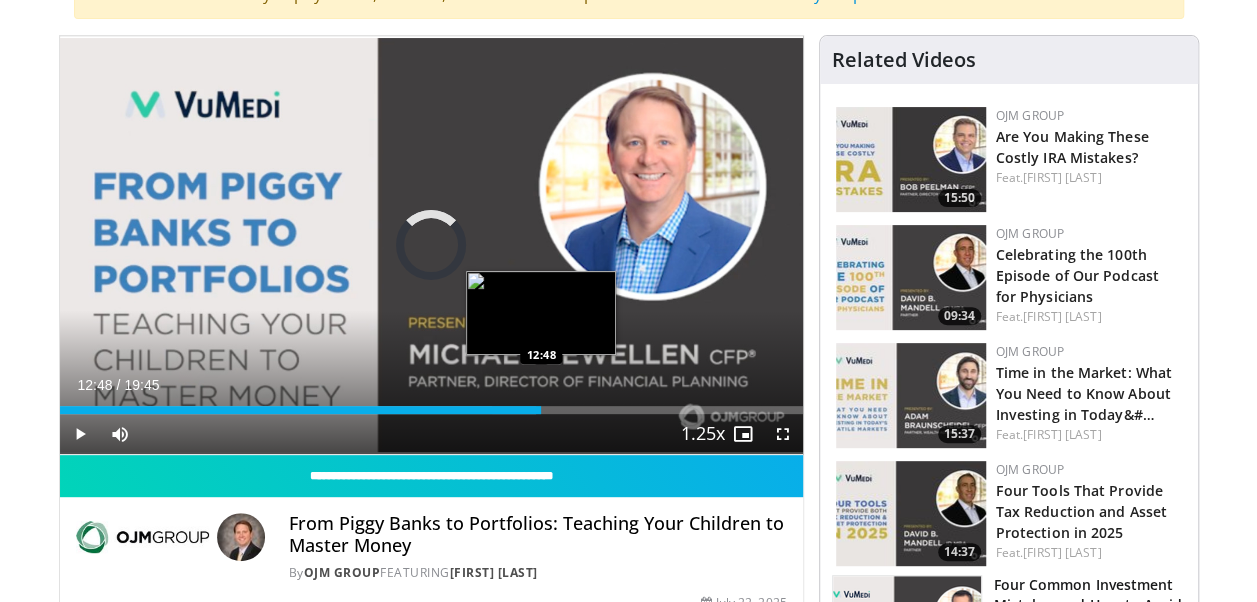click on "Loaded :  64.15% 12:48 12:48" at bounding box center (431, 404) 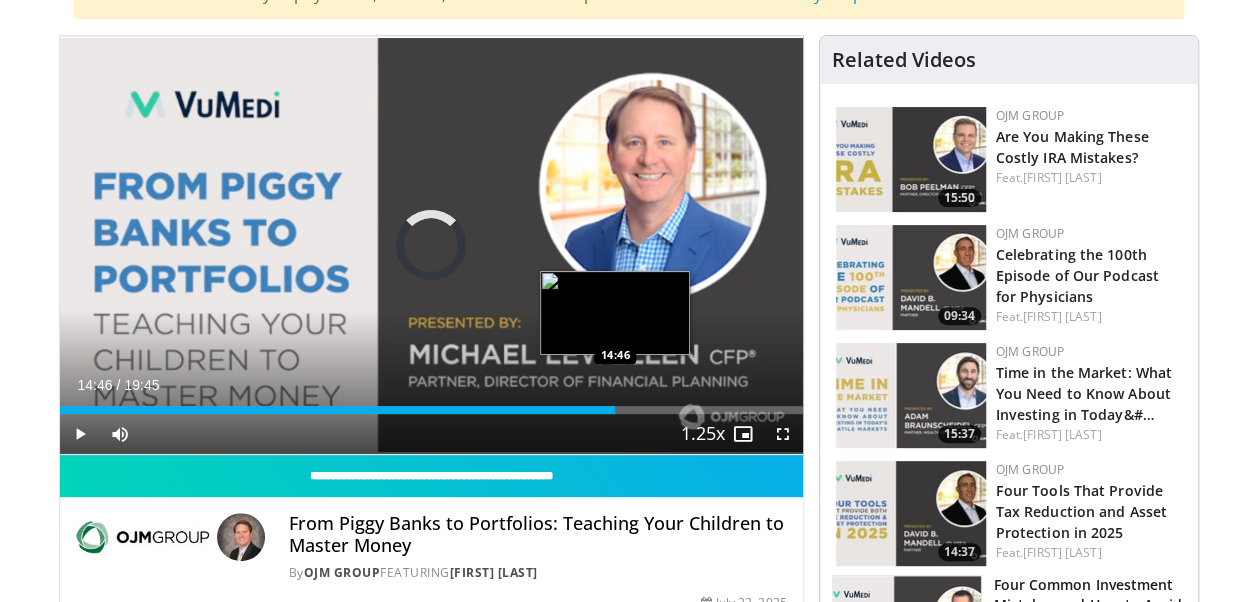 click on "Loaded :  0.00% 14:46 14:46" at bounding box center [431, 410] 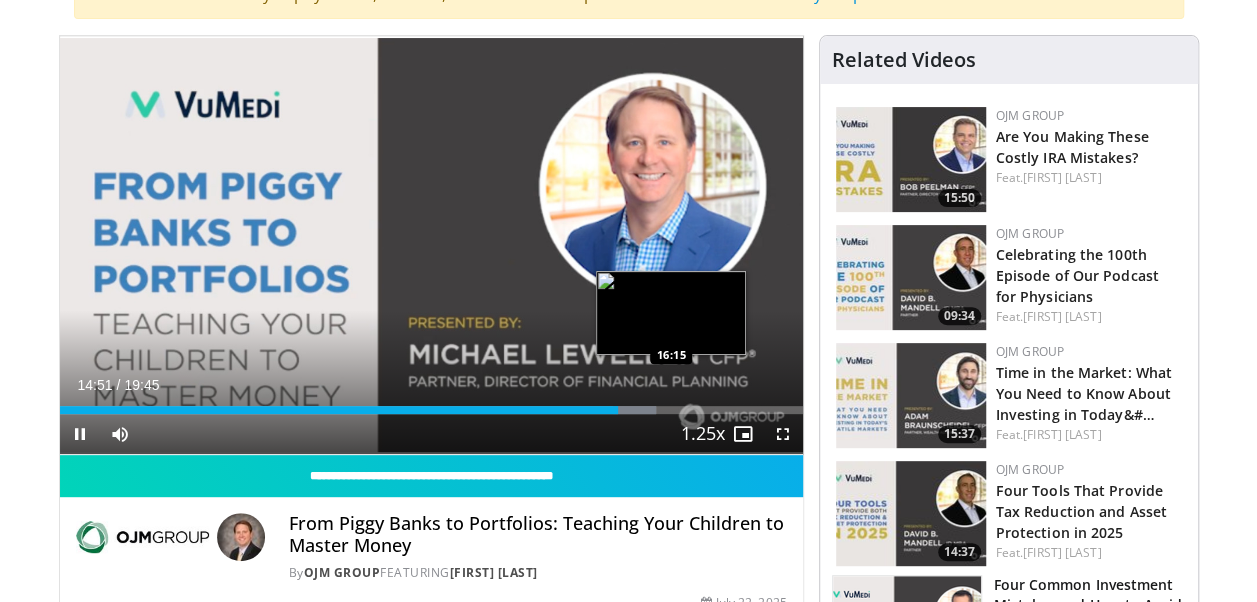 click on "Loaded :  80.30% 14:51 16:15" at bounding box center (431, 410) 